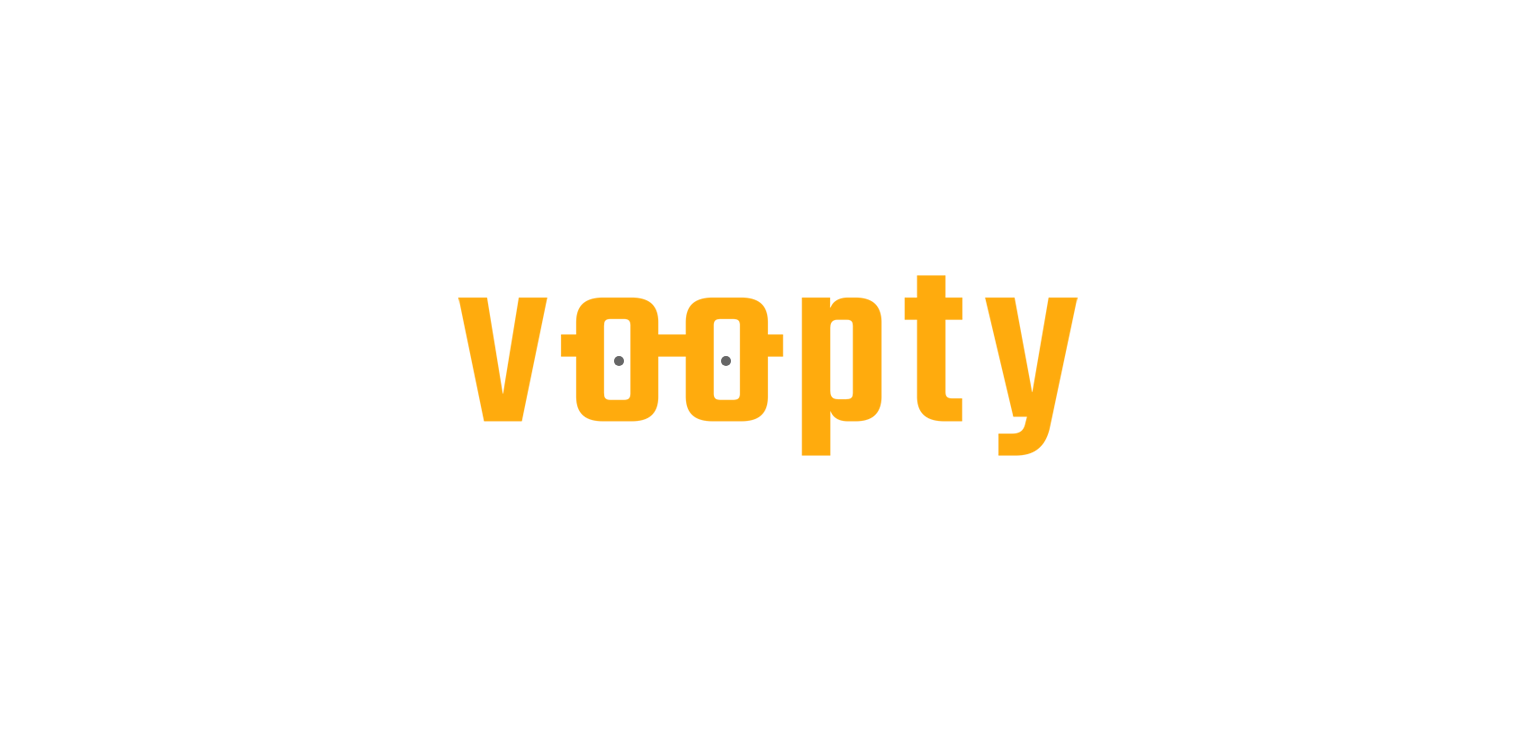 scroll, scrollTop: 0, scrollLeft: 0, axis: both 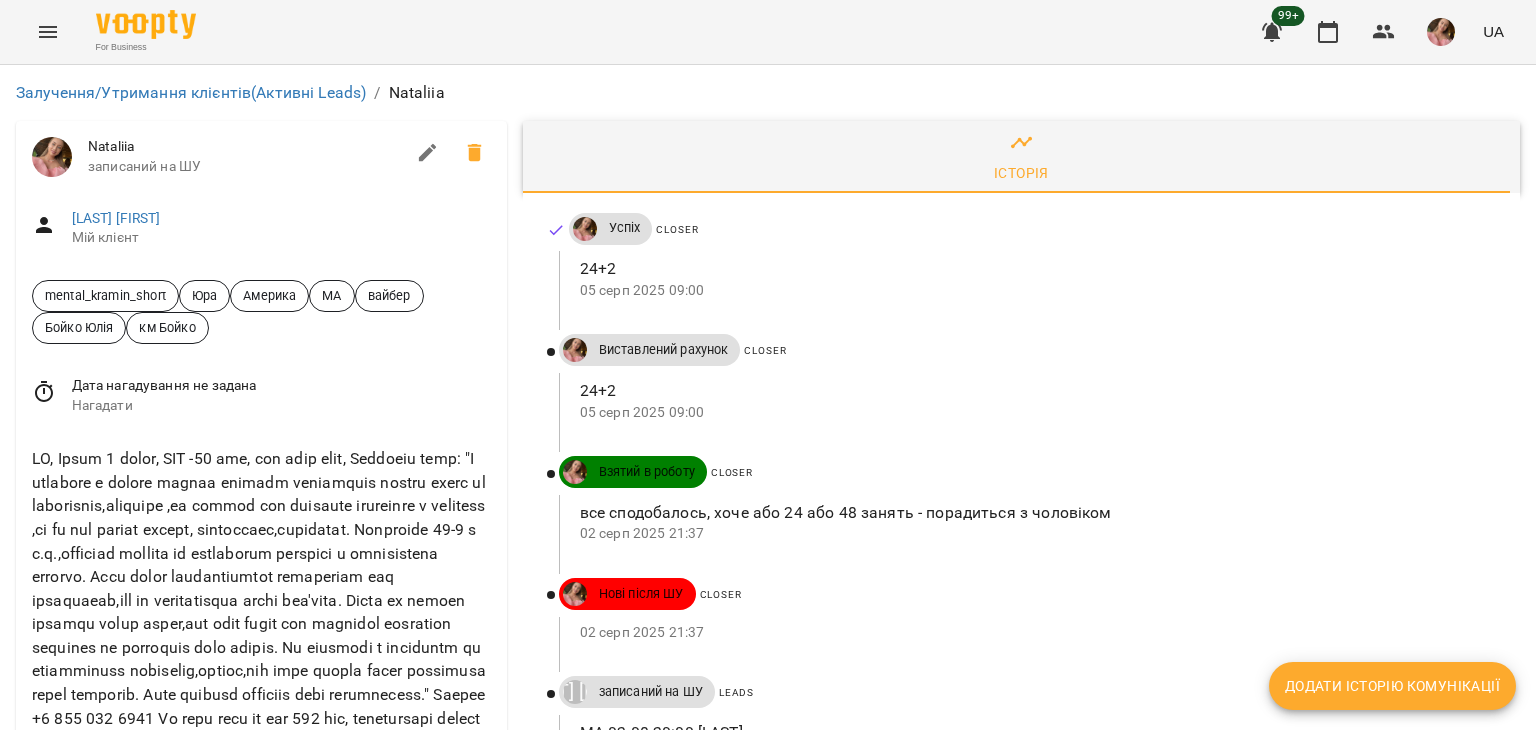 drag, startPoint x: 184, startPoint y: 217, endPoint x: 52, endPoint y: 225, distance: 132.2422 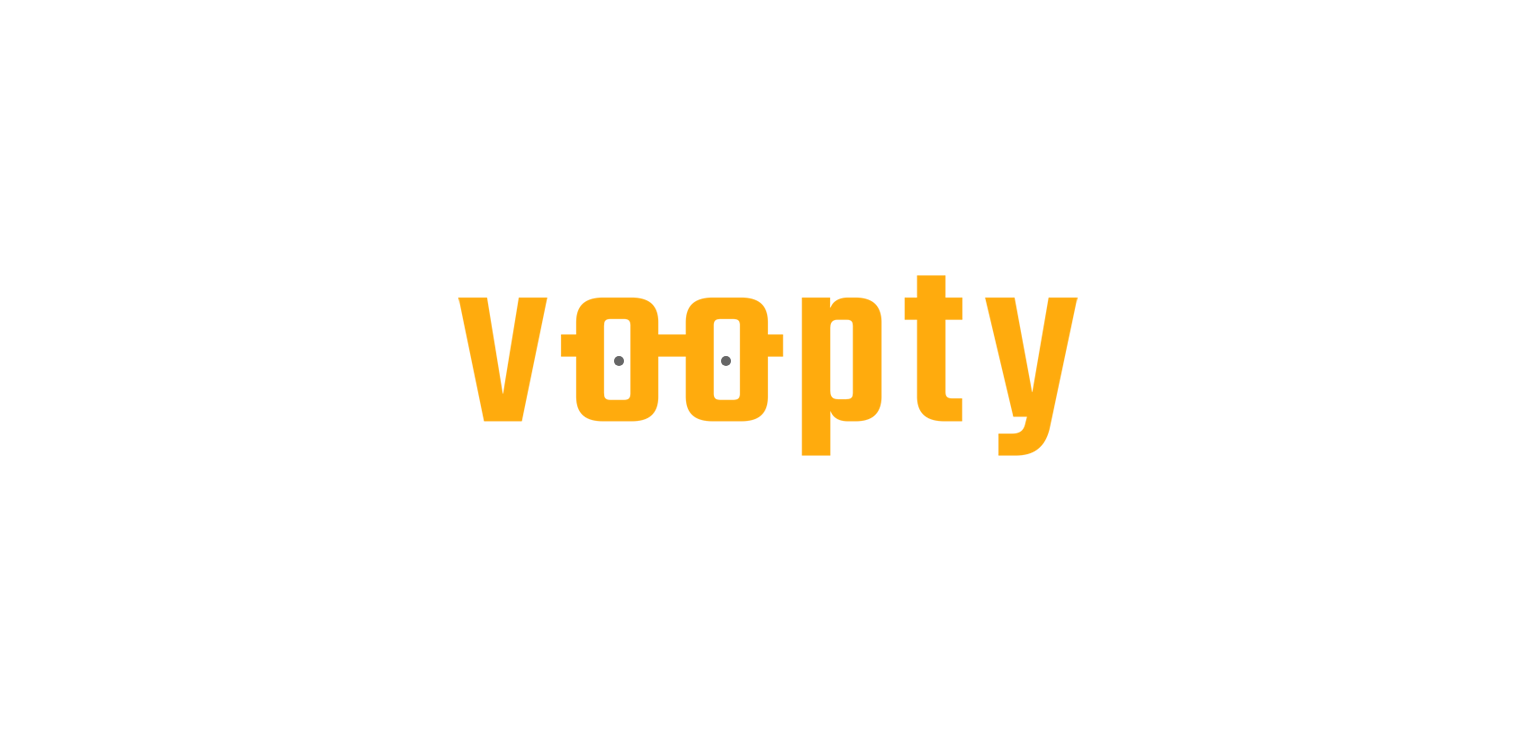 scroll, scrollTop: 0, scrollLeft: 0, axis: both 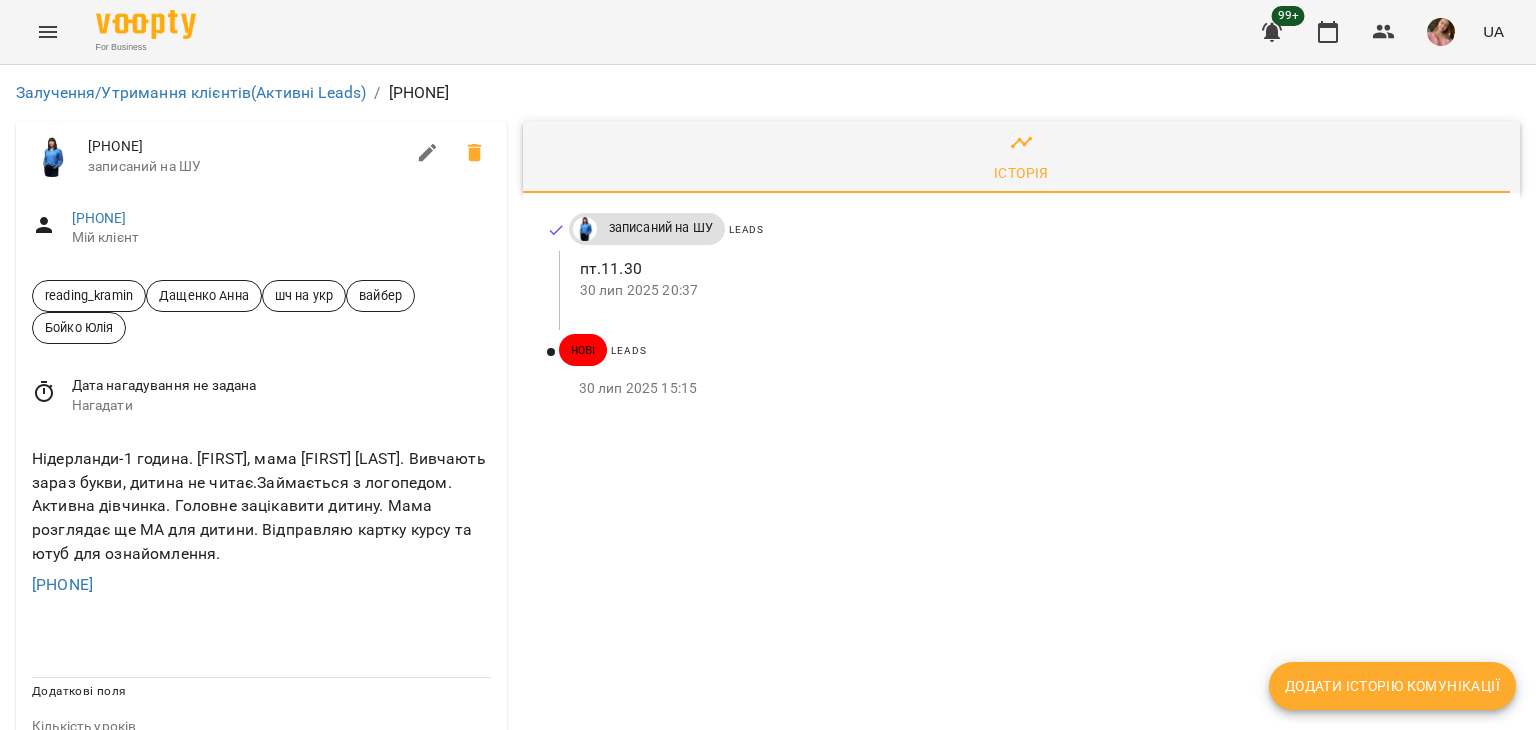 click on "Історія записаний на ШУ Leads пт.11.30 30 лип 2025 20:37 нові Leads 30 лип 2025 15:15" at bounding box center [1021, 875] 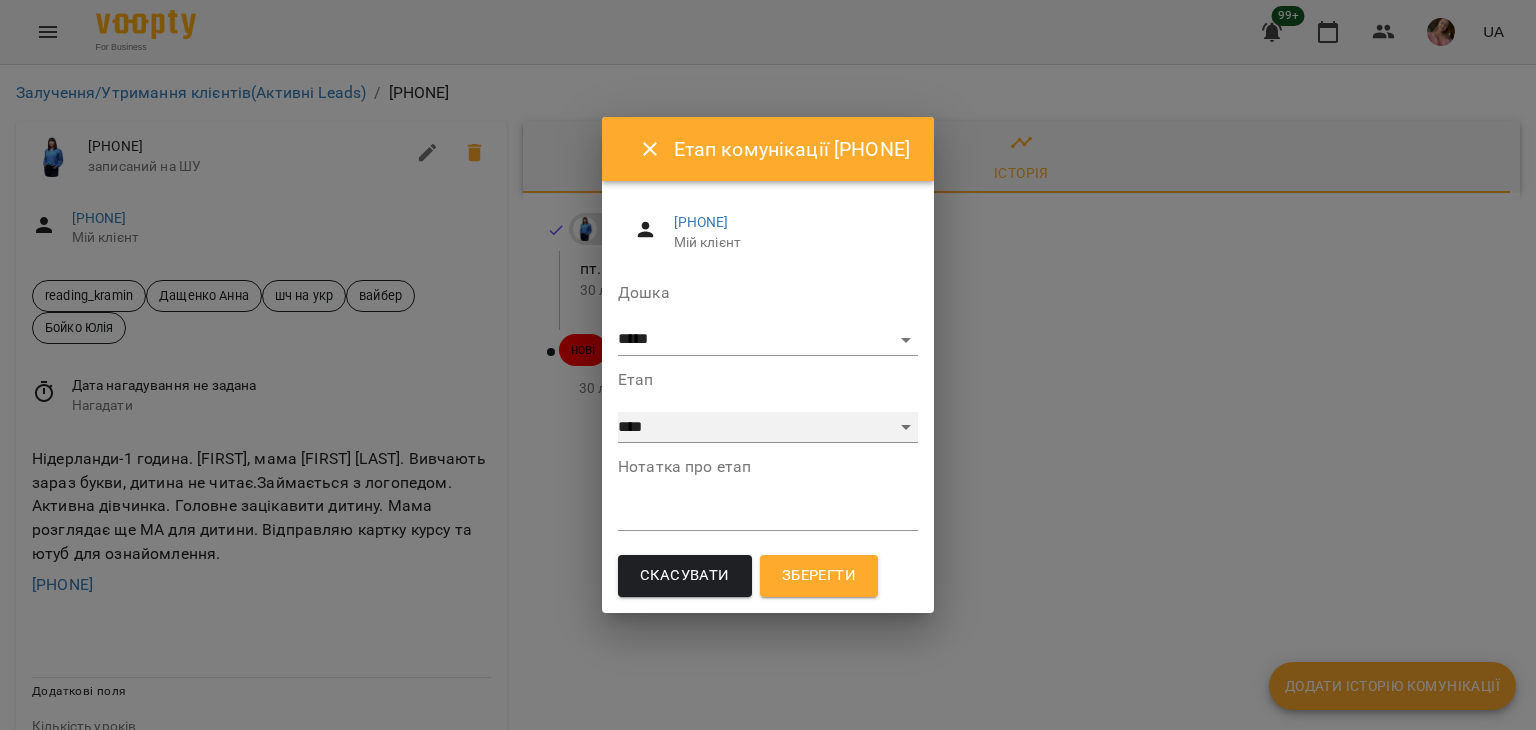 click on "**********" at bounding box center (768, 428) 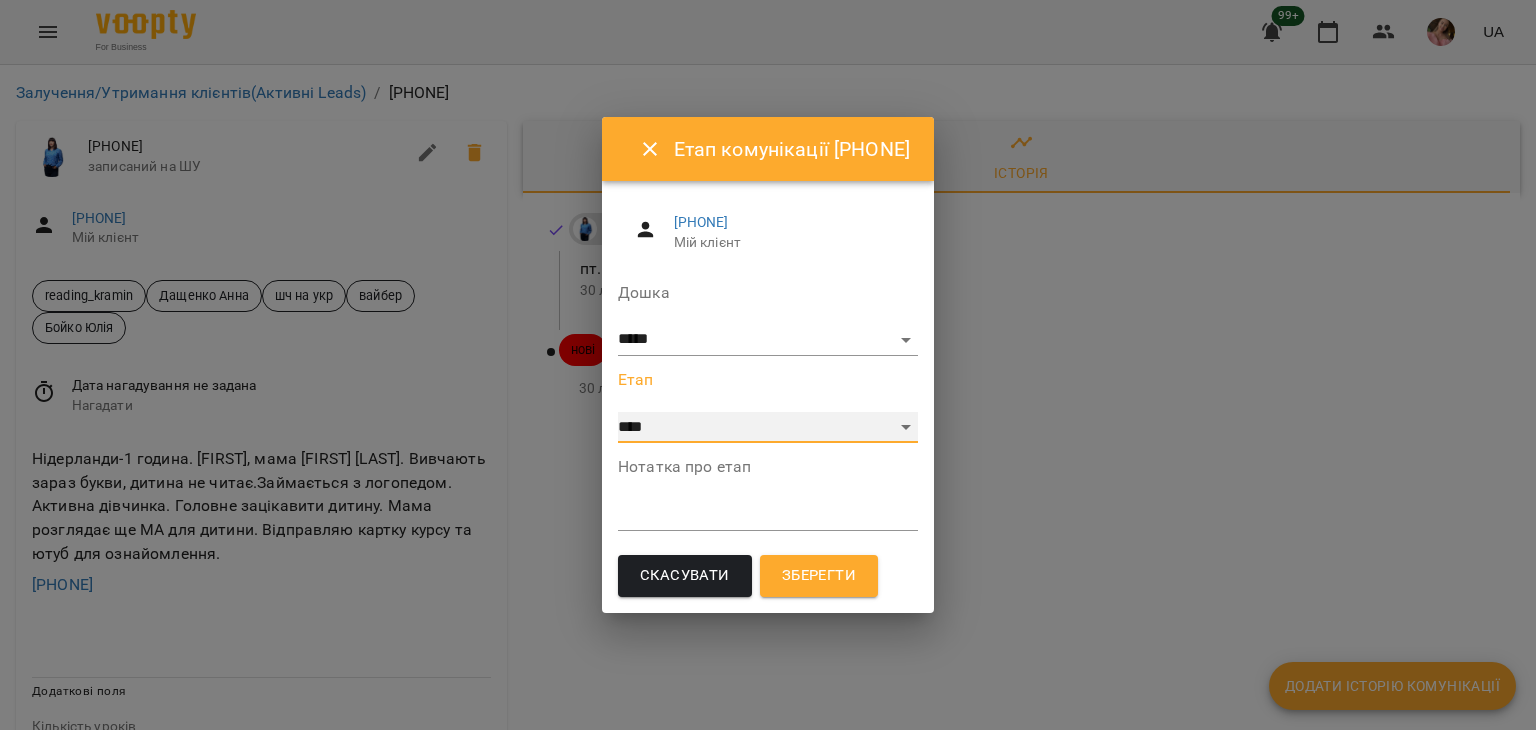 select on "**" 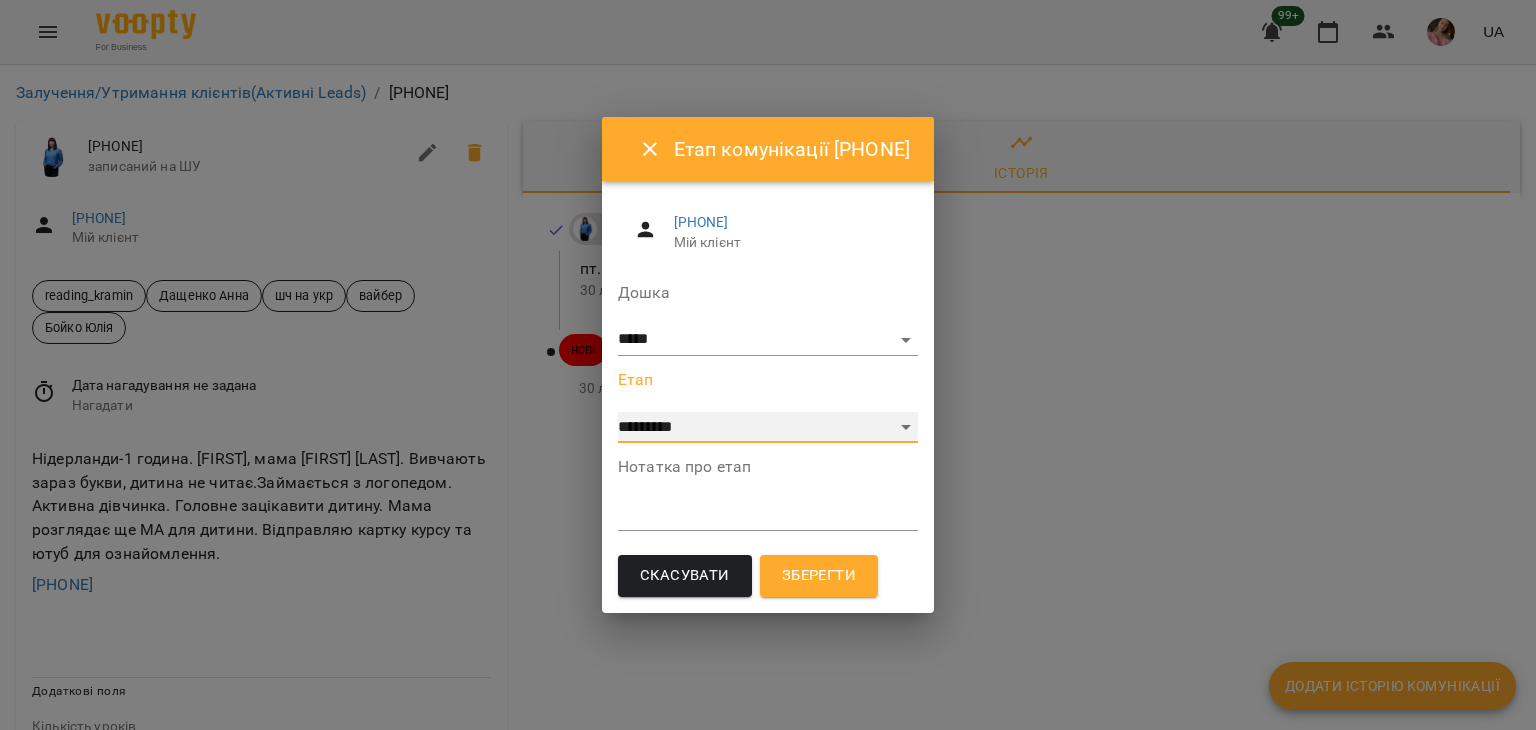 click on "**********" at bounding box center [768, 428] 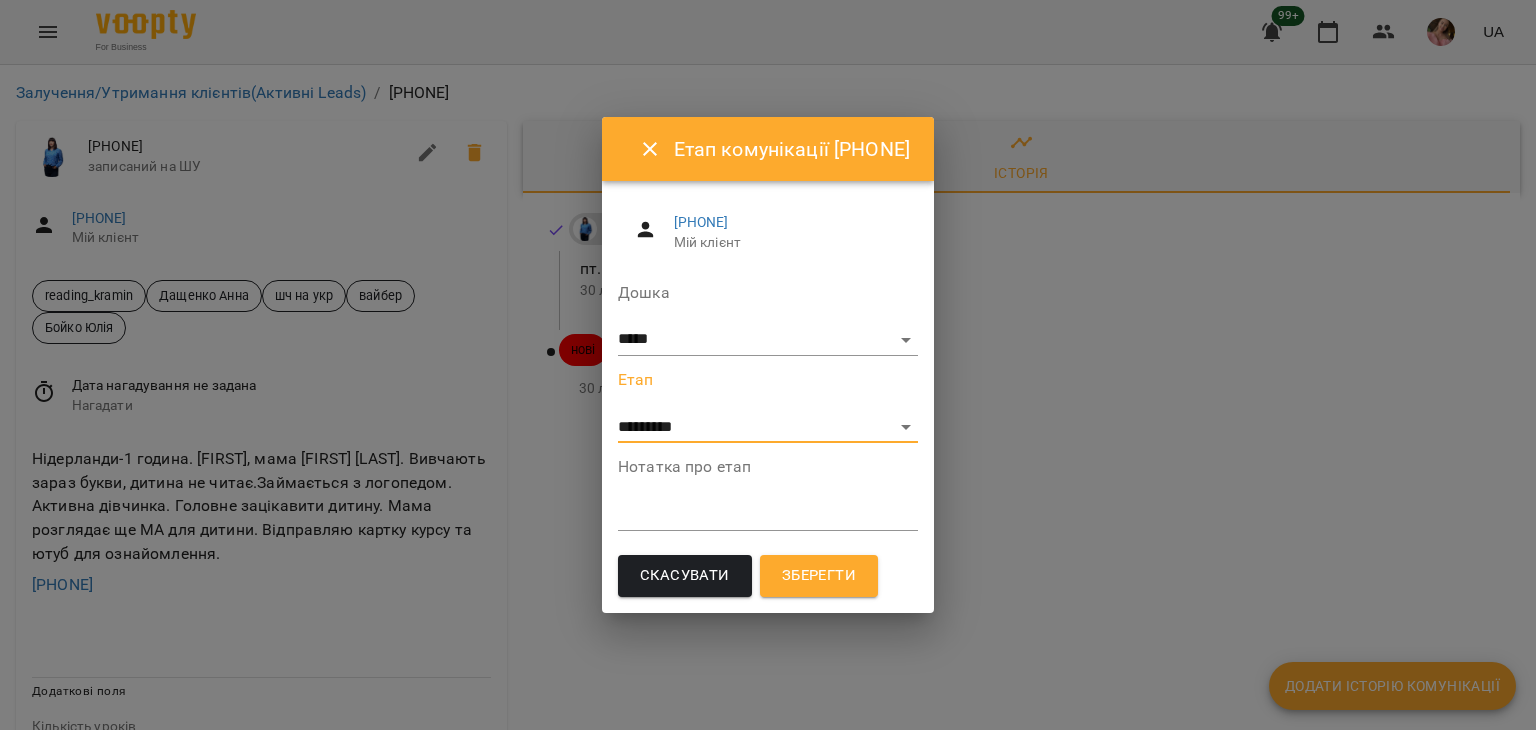 click on "Зберегти" at bounding box center [819, 576] 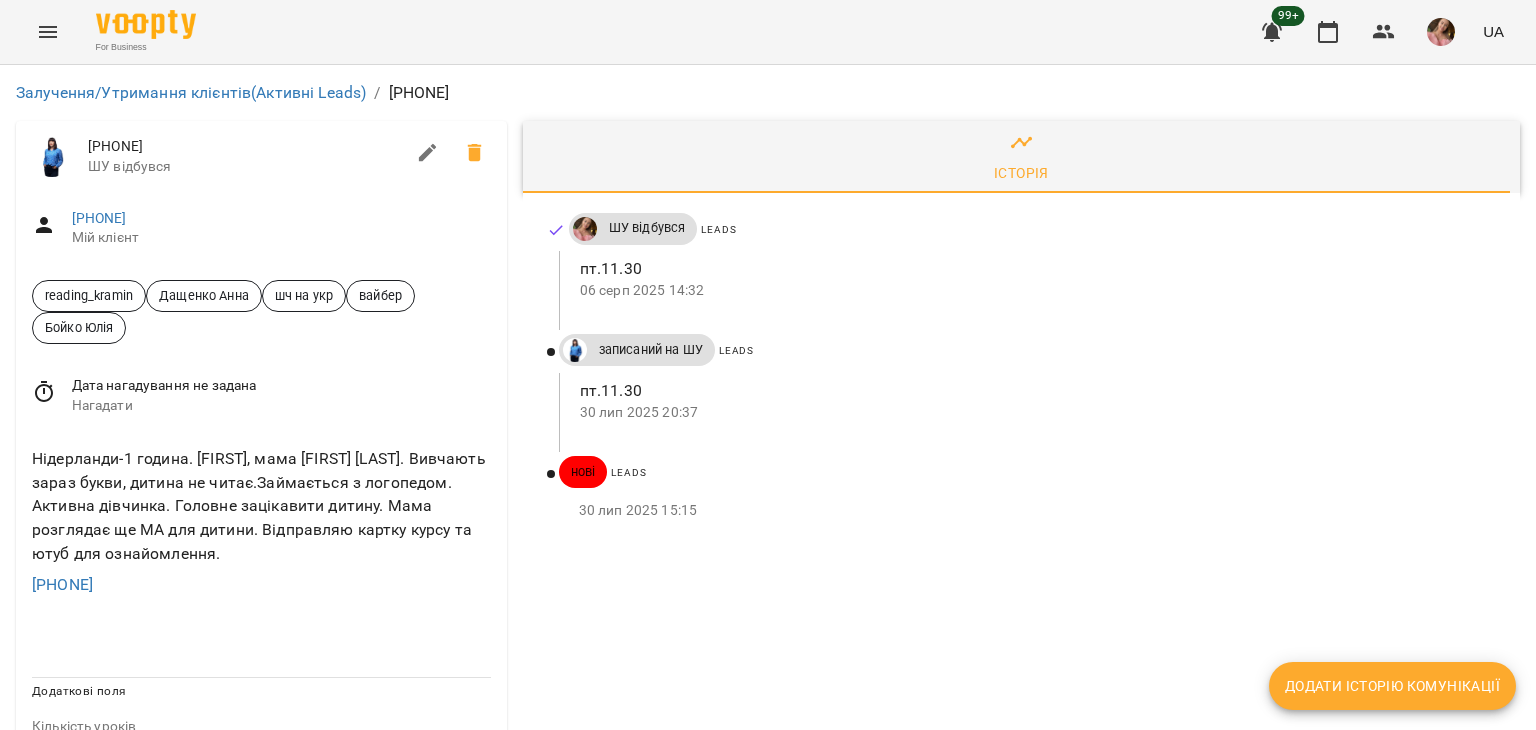 click on "Додати історію комунікації" at bounding box center [1392, 686] 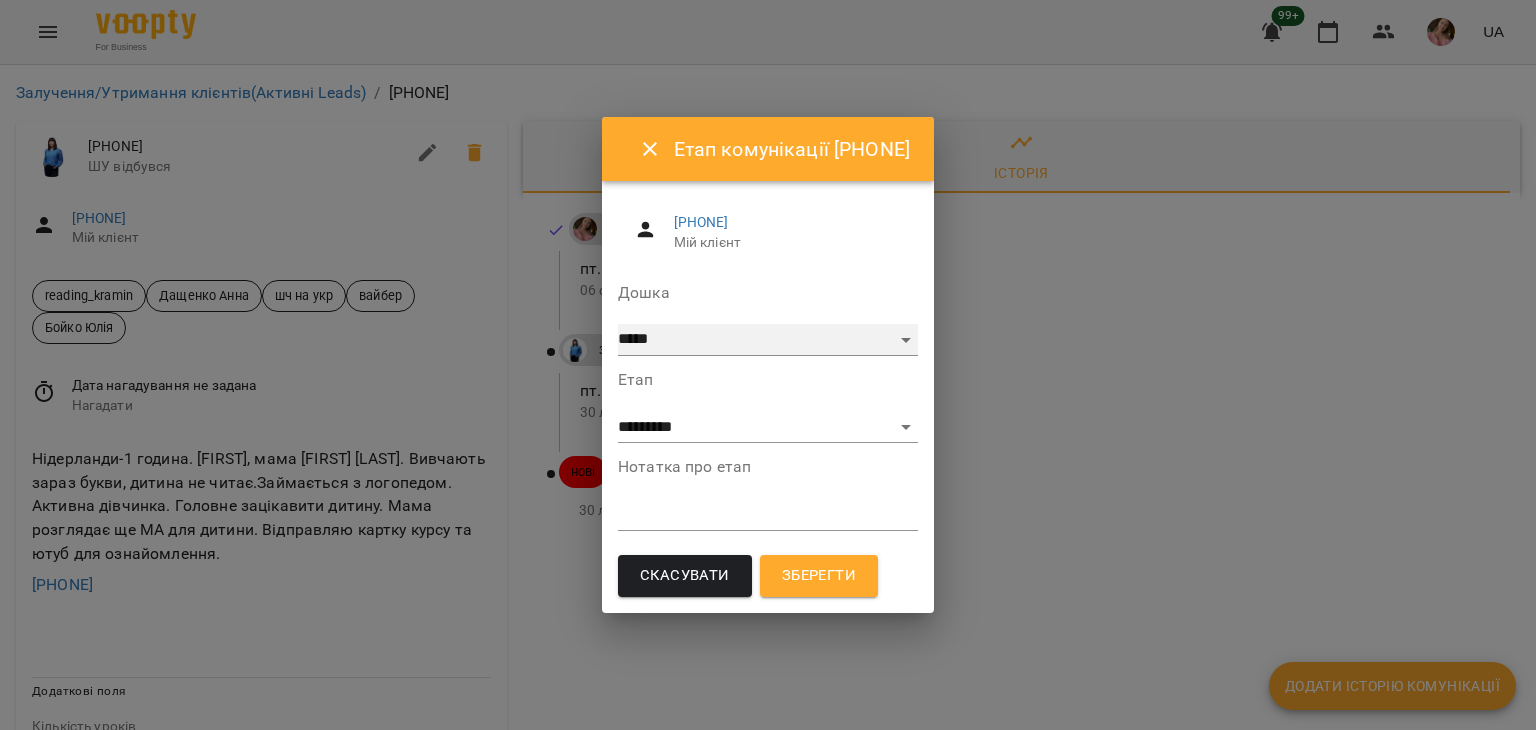 drag, startPoint x: 562, startPoint y: 331, endPoint x: 567, endPoint y: 352, distance: 21.587032 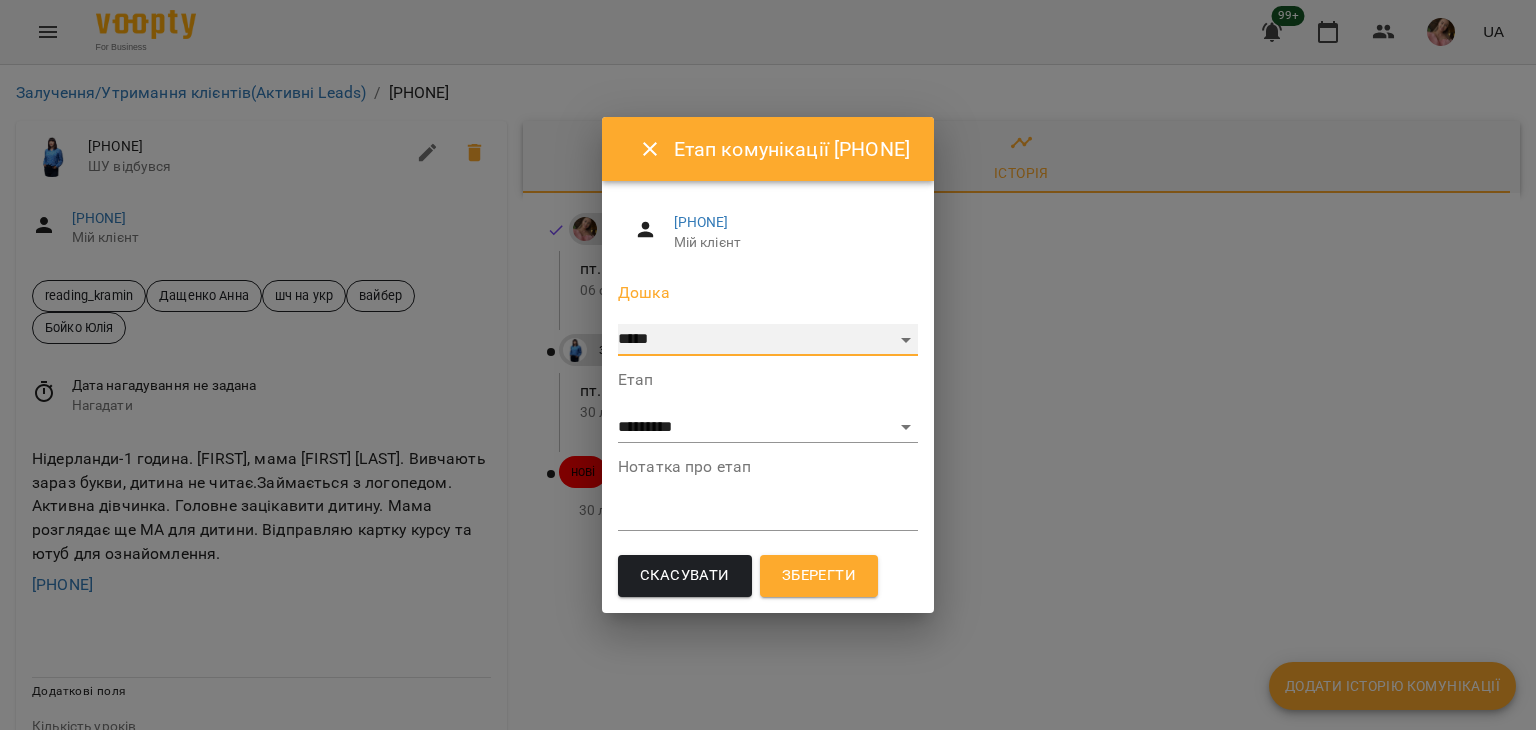 select on "**********" 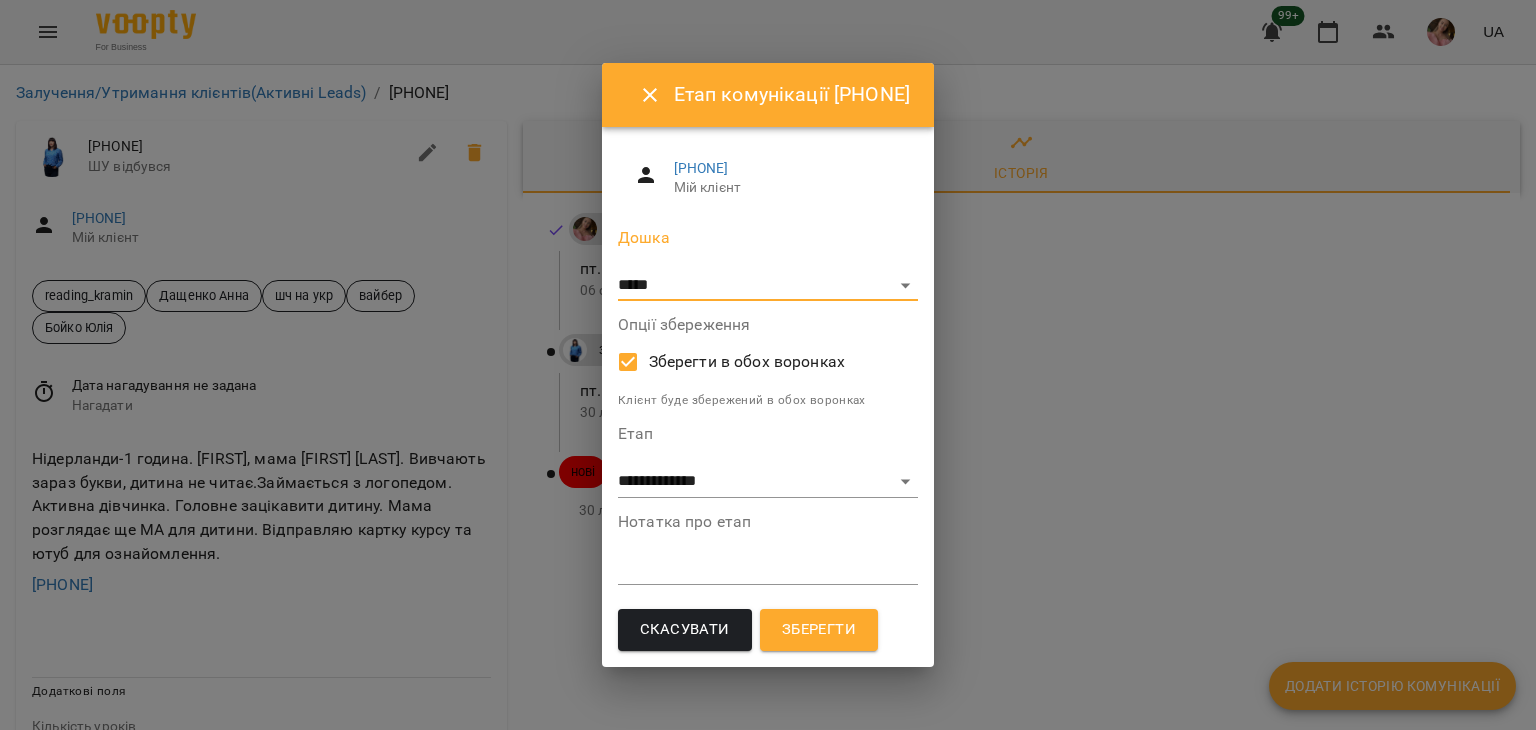 click on "Зберегти" at bounding box center [819, 630] 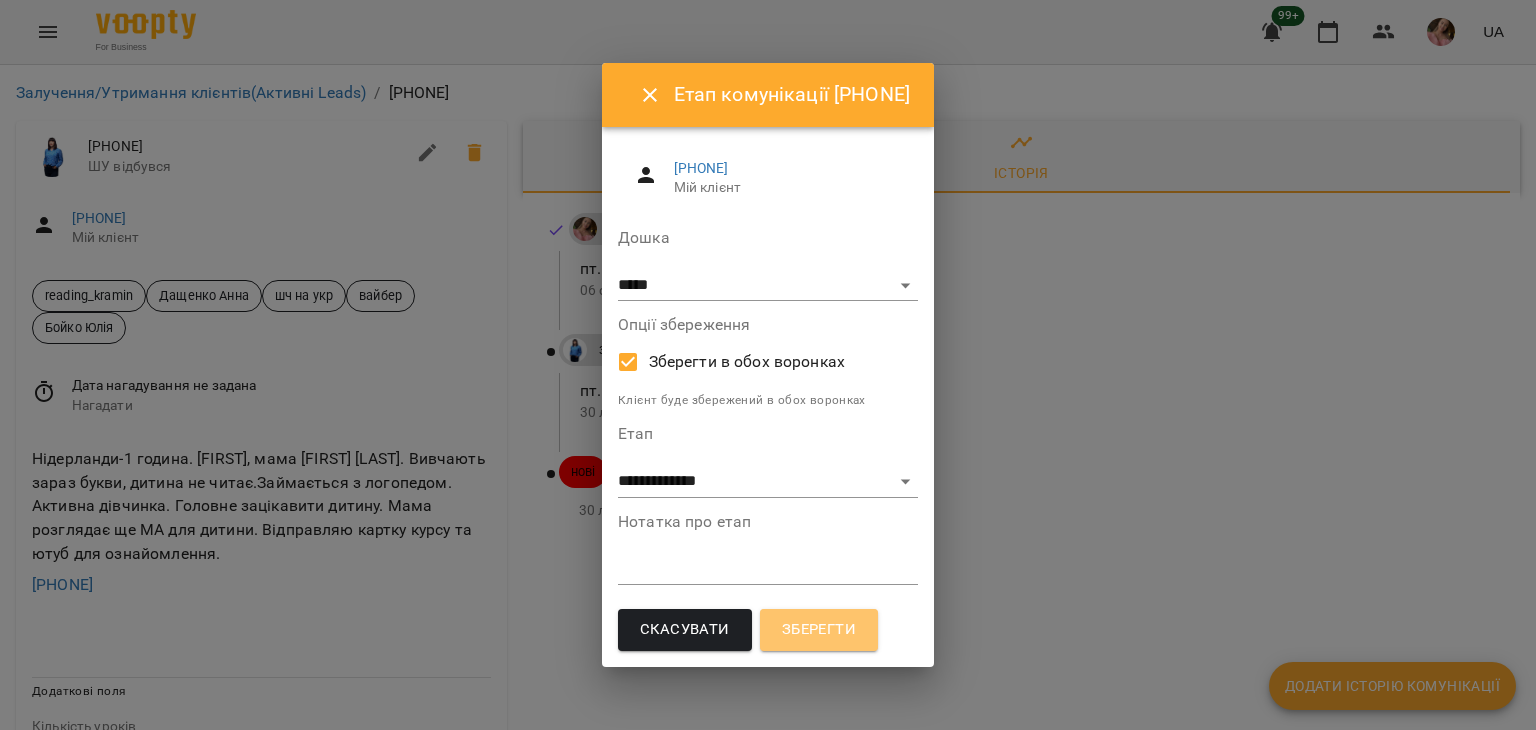 click on "Зберегти" at bounding box center (819, 630) 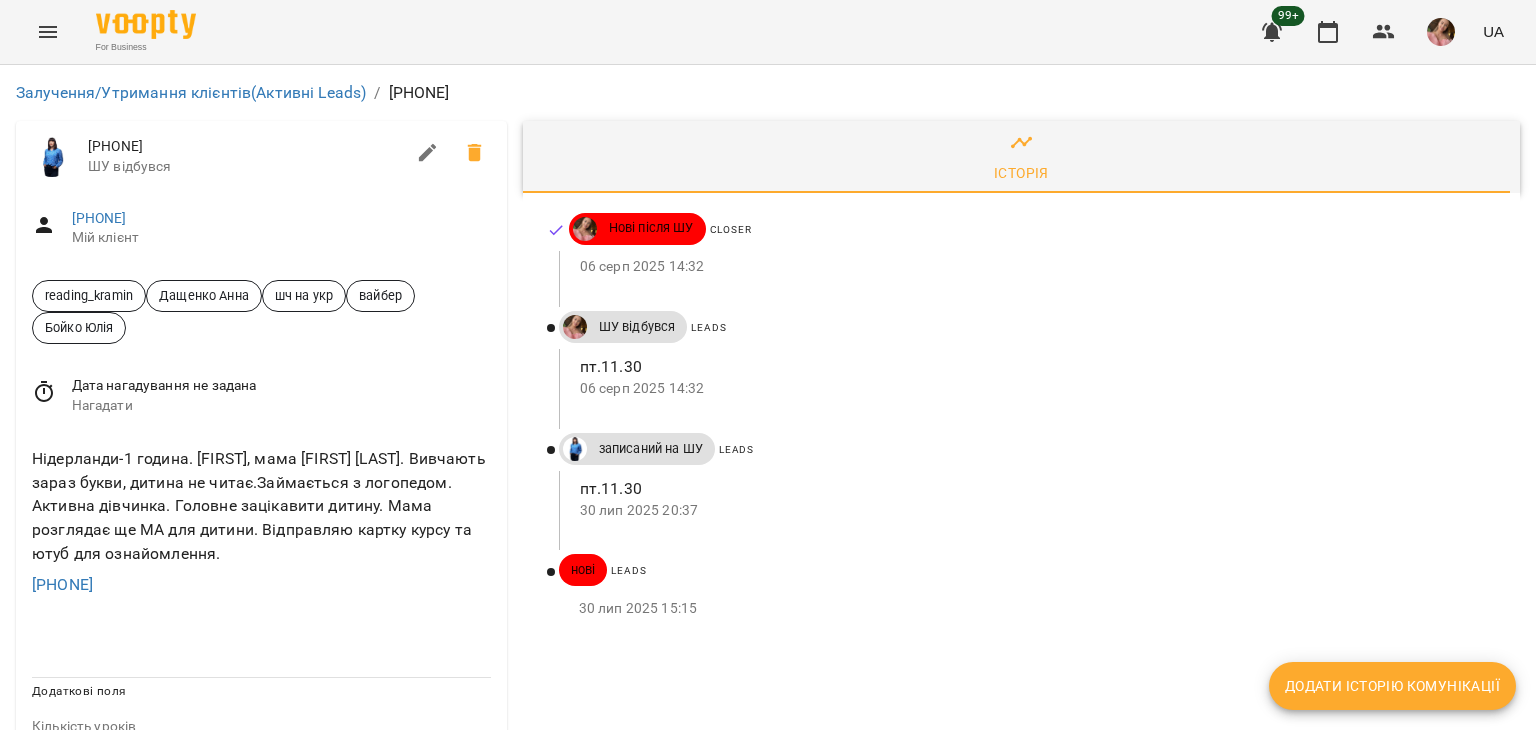 click on "Історія Нові після ШУ Closer 06 серп 2025 14:32 ШУ відбувся Leads пт.11.30 06 серп 2025 14:32 записаний на ШУ Leads пт.11.30 30 лип 2025 20:37 нові Leads 30 лип 2025 15:15" at bounding box center [1021, 875] 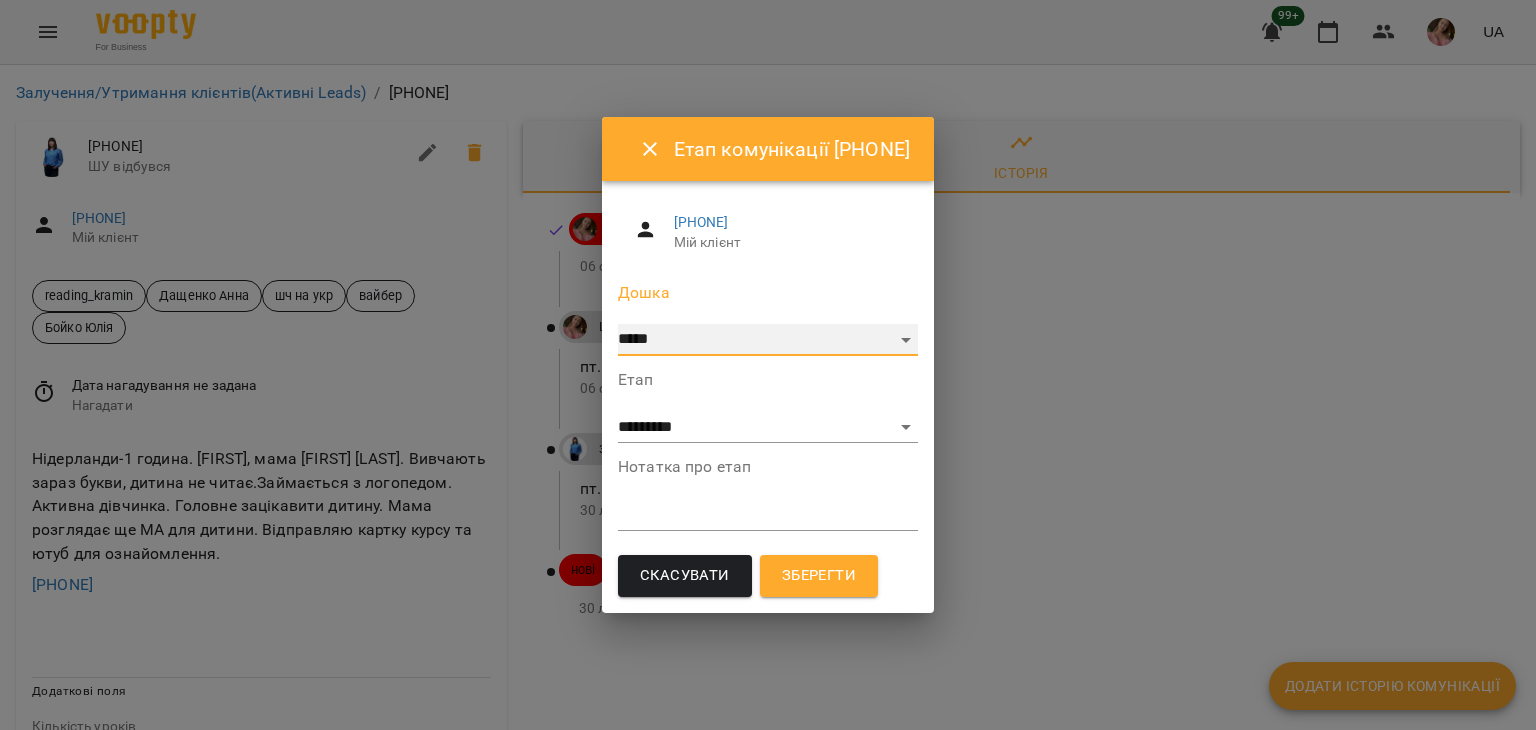 click on "***** ******** ****** ********" at bounding box center (768, 340) 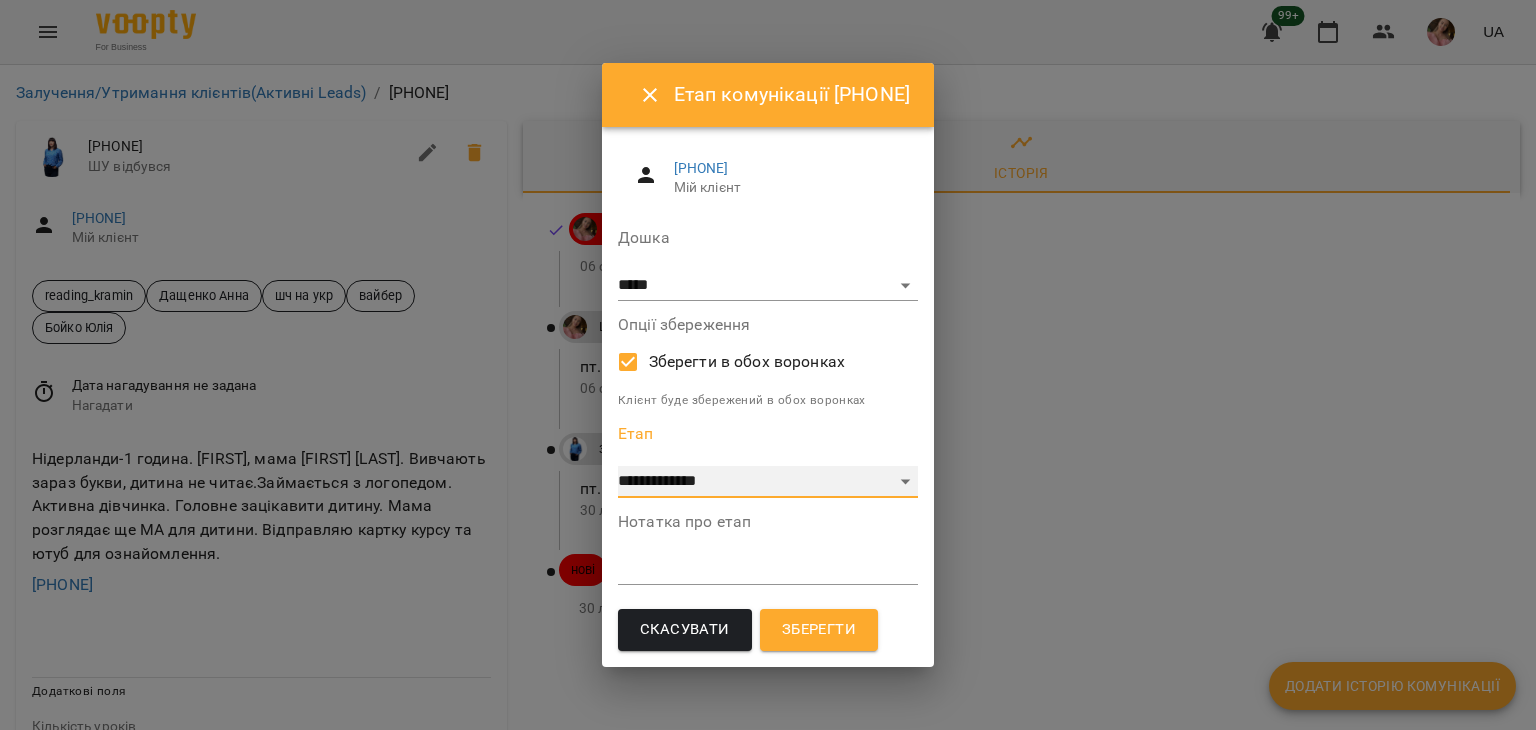 click on "**********" at bounding box center [768, 482] 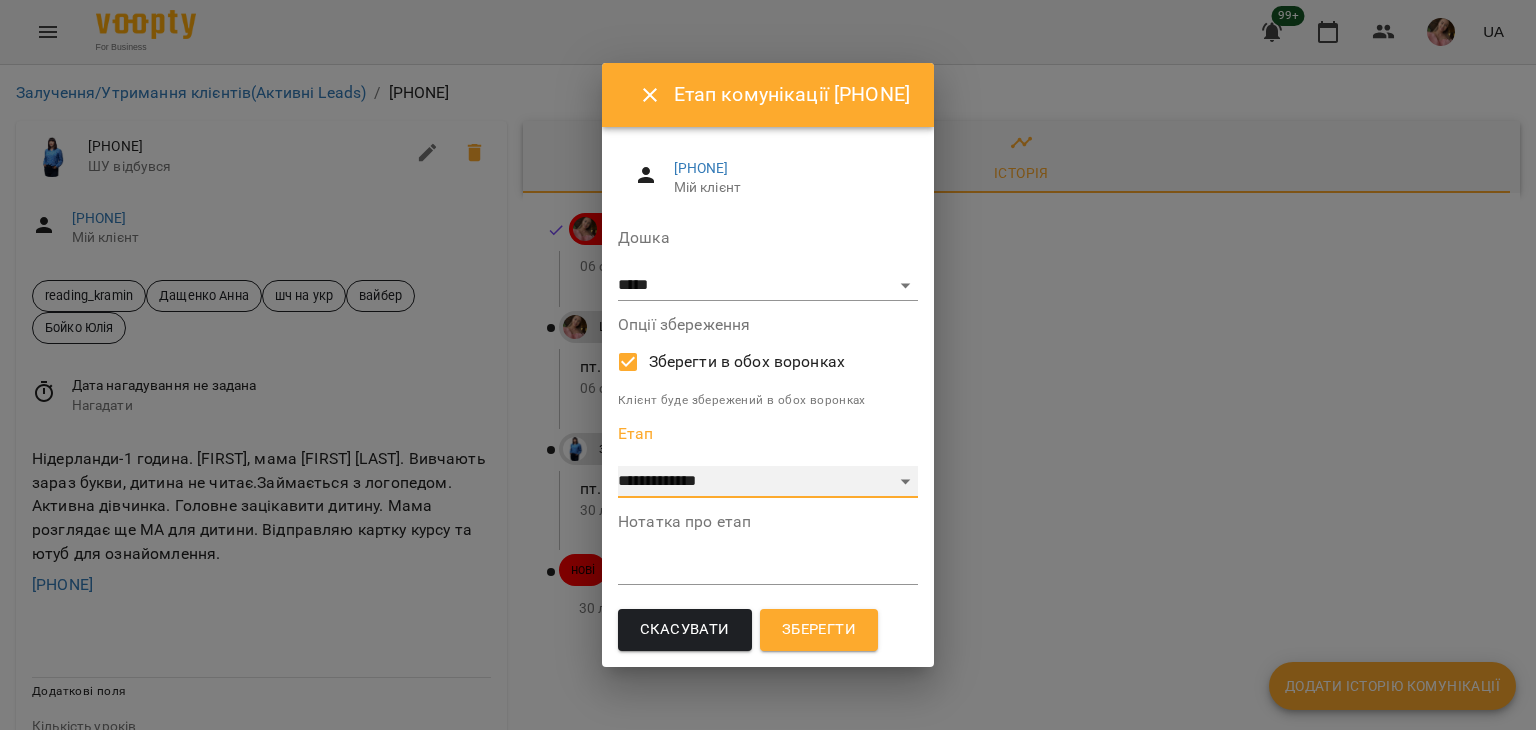 select on "*" 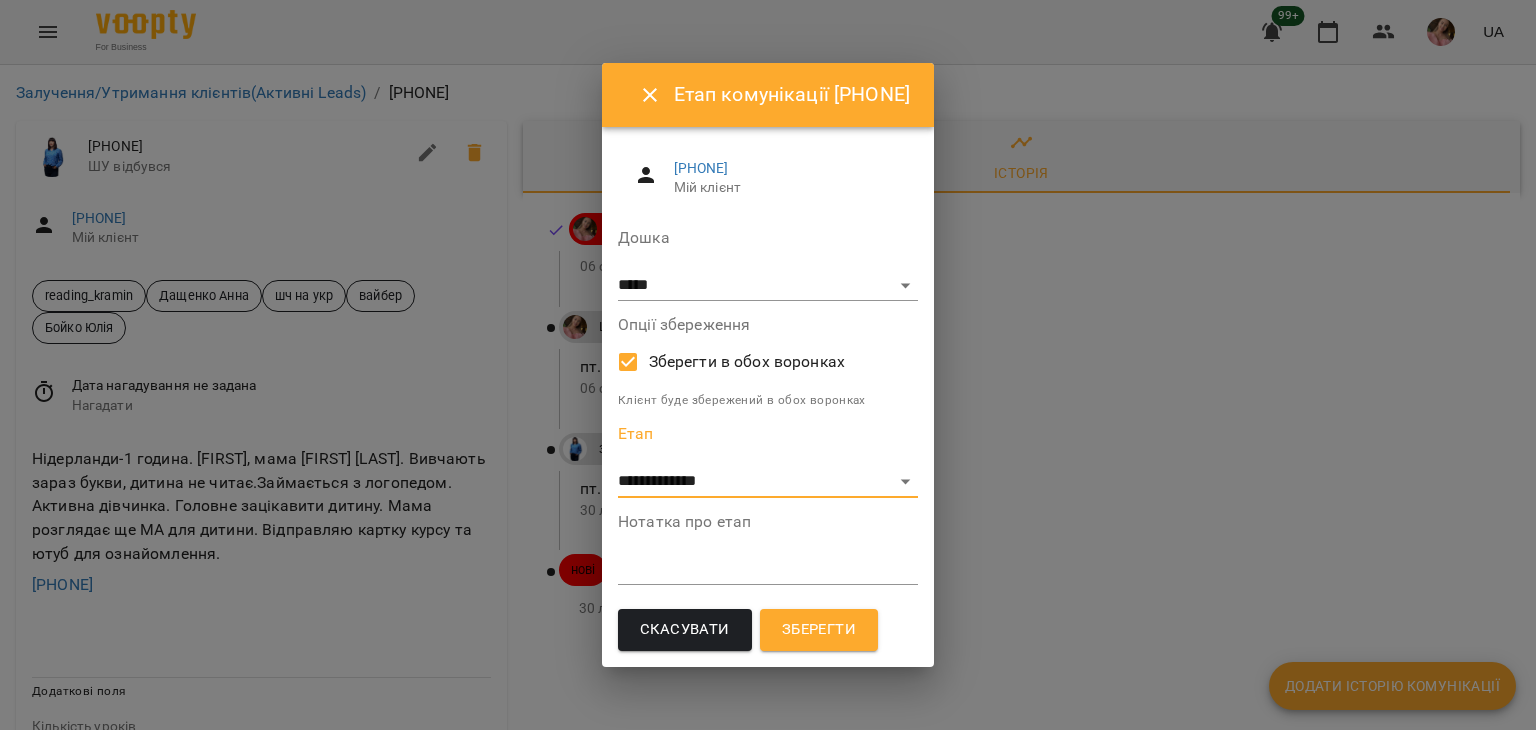 click at bounding box center (768, 568) 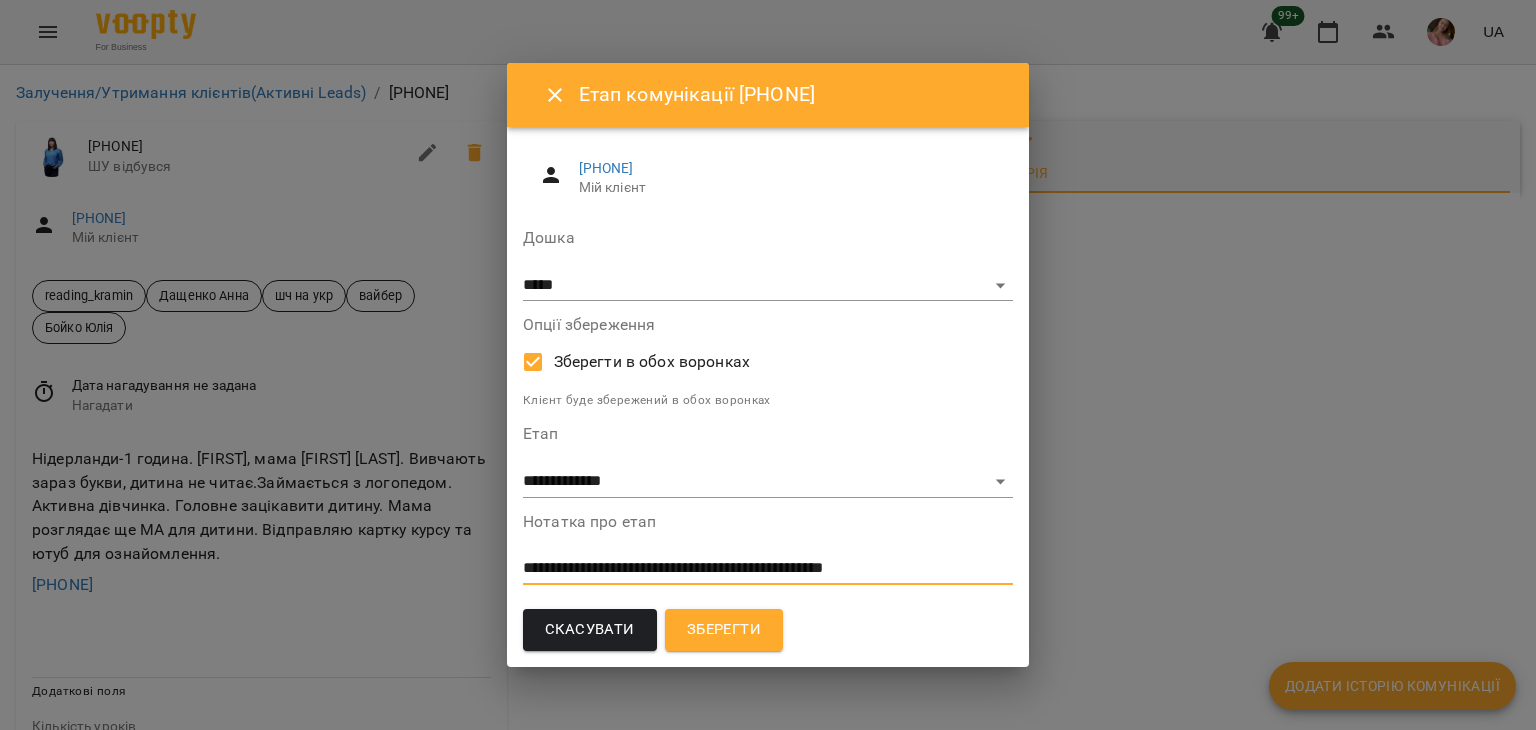 type on "**********" 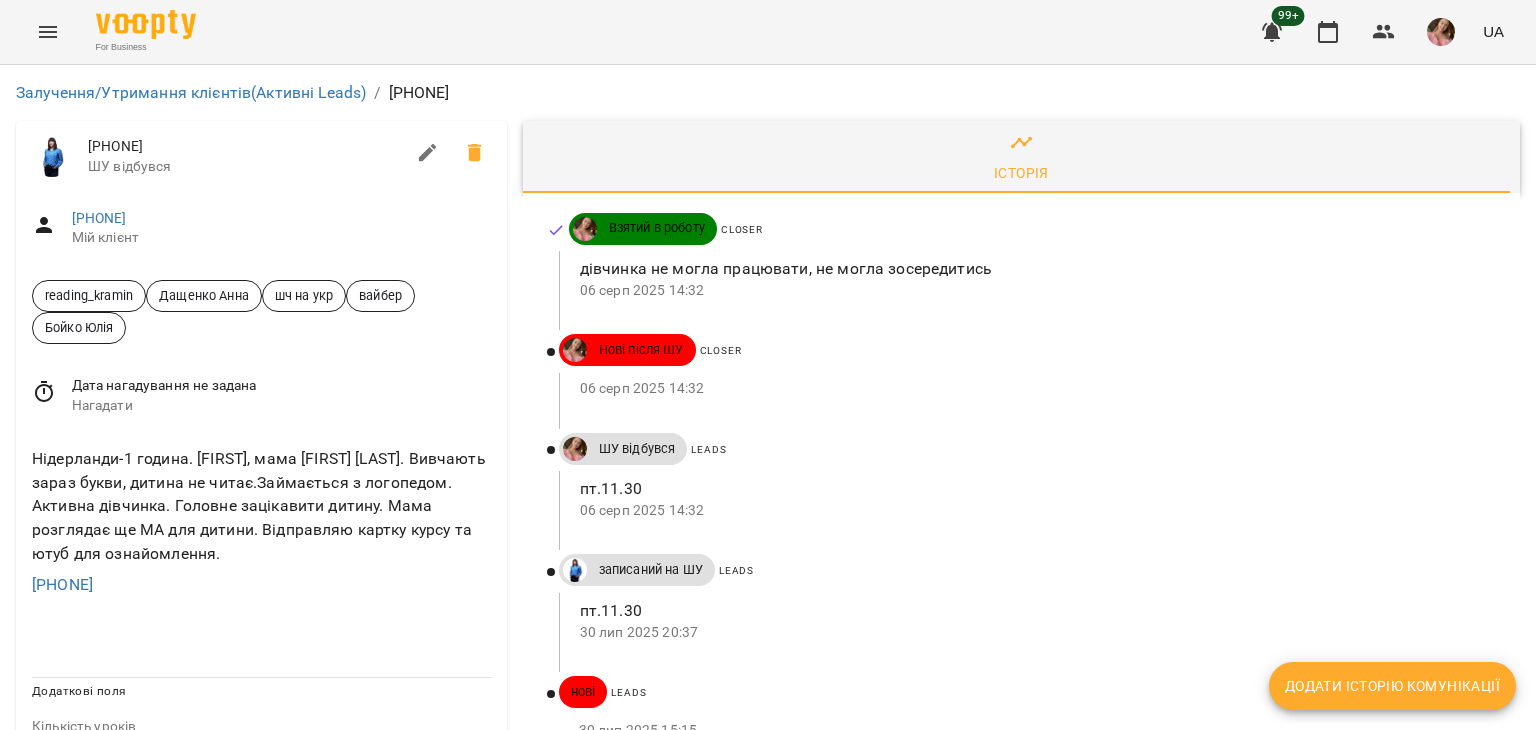 scroll, scrollTop: 0, scrollLeft: 0, axis: both 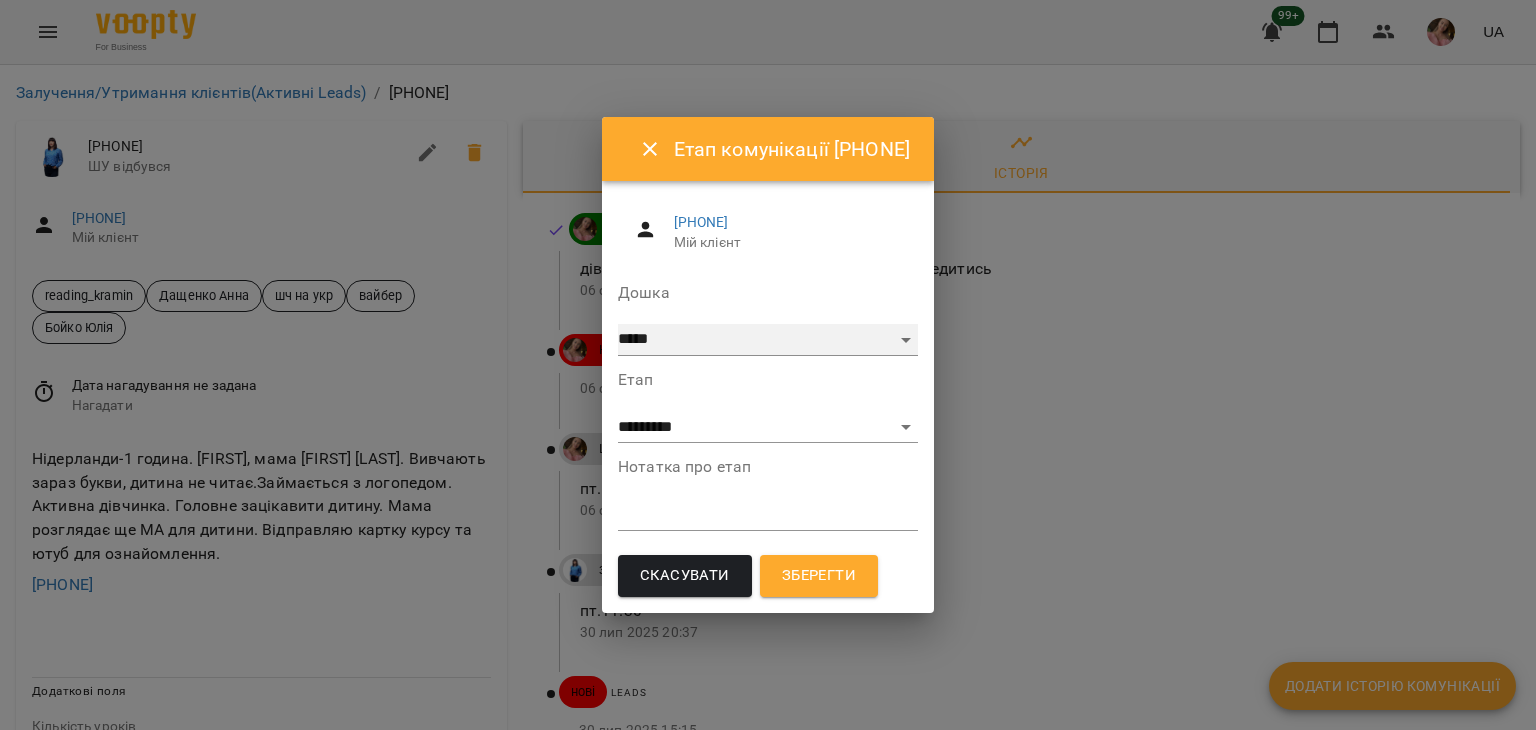 drag, startPoint x: 530, startPoint y: 327, endPoint x: 539, endPoint y: 349, distance: 23.769728 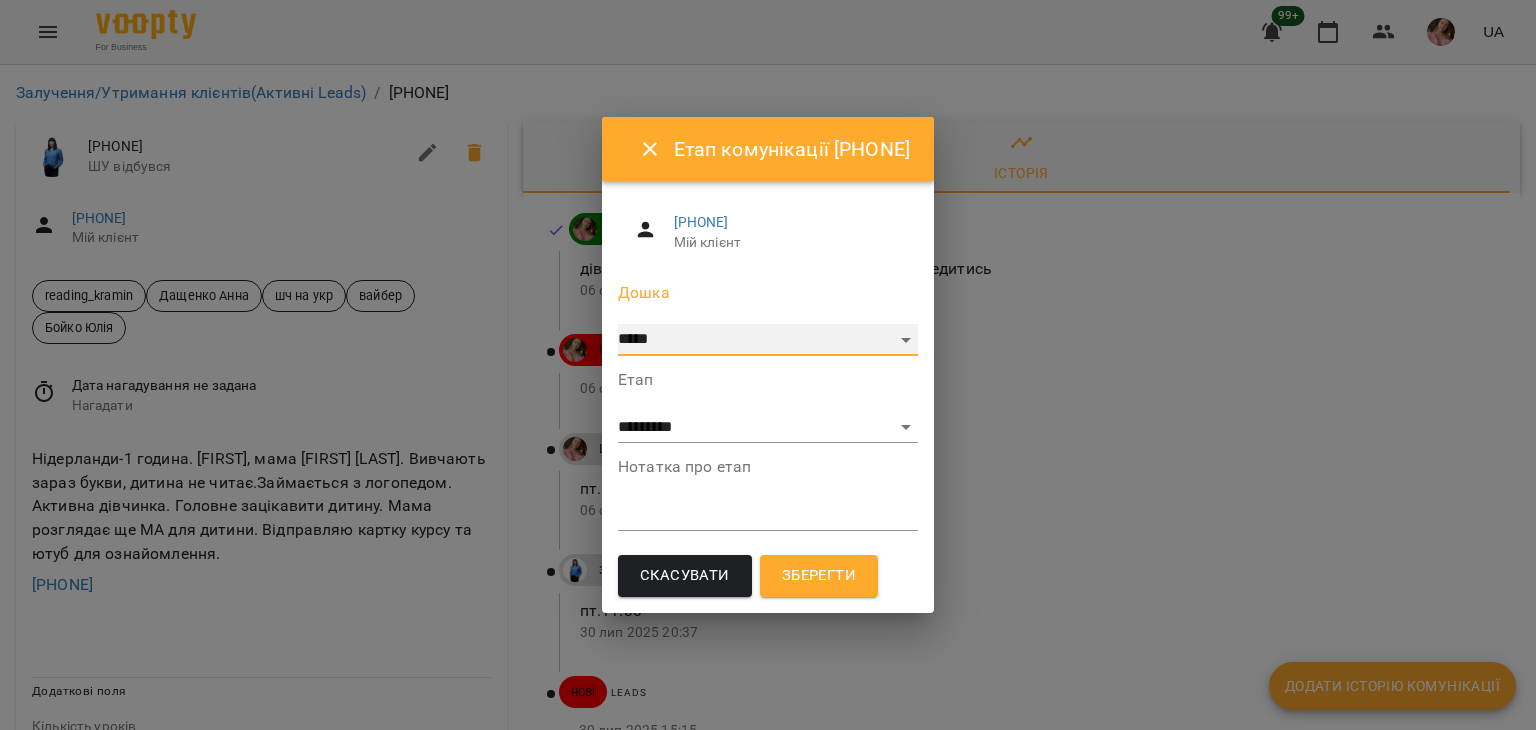 select on "**********" 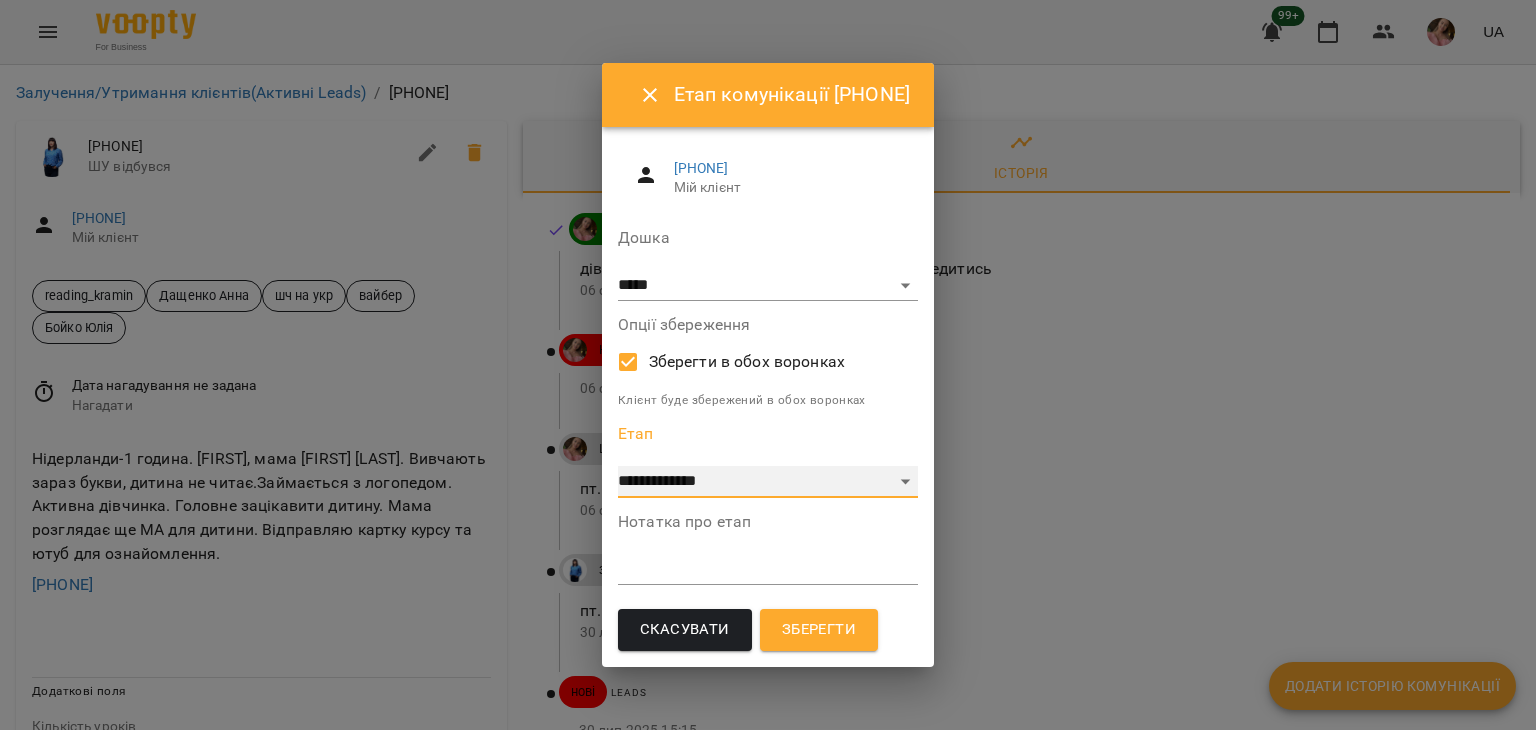 click on "**********" at bounding box center [768, 482] 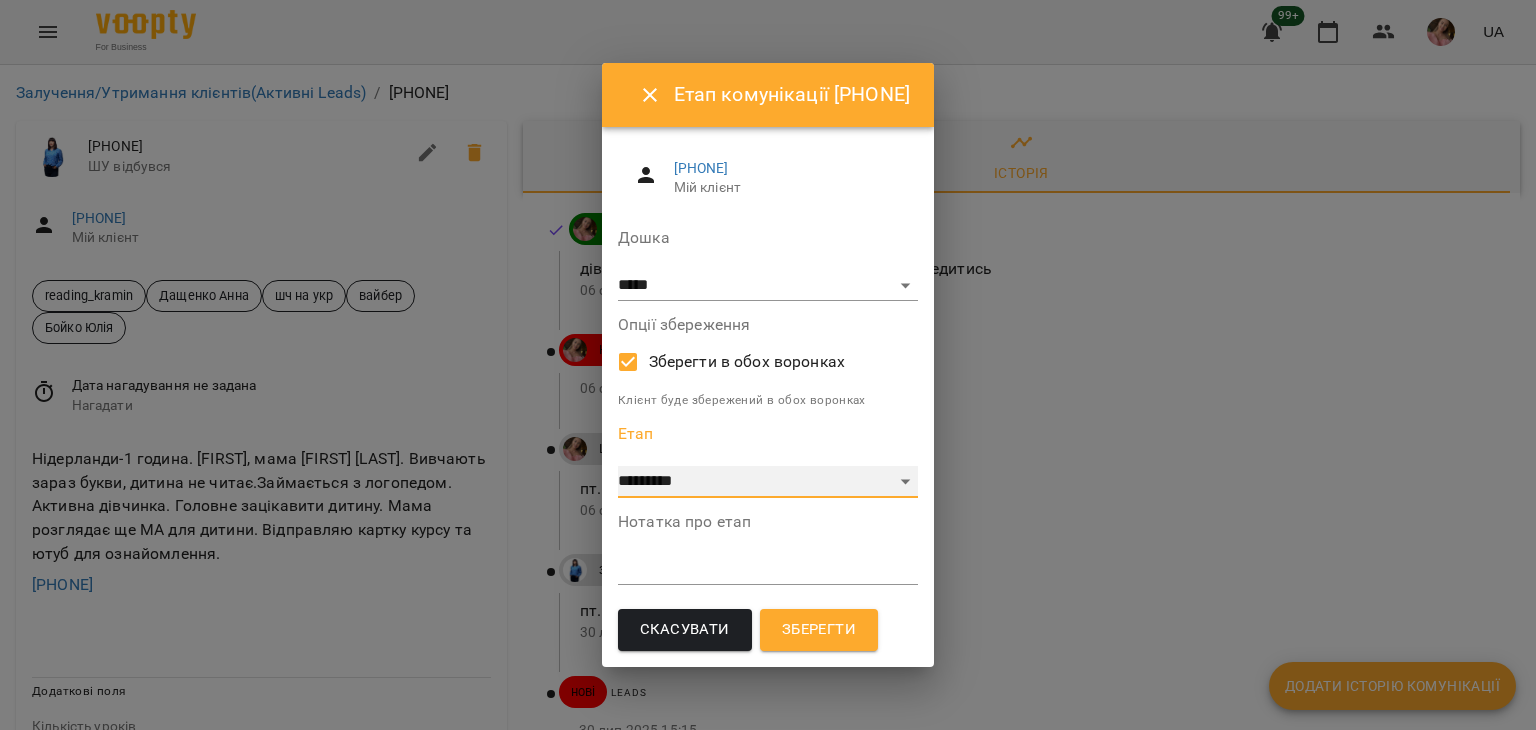 click on "**********" at bounding box center (768, 482) 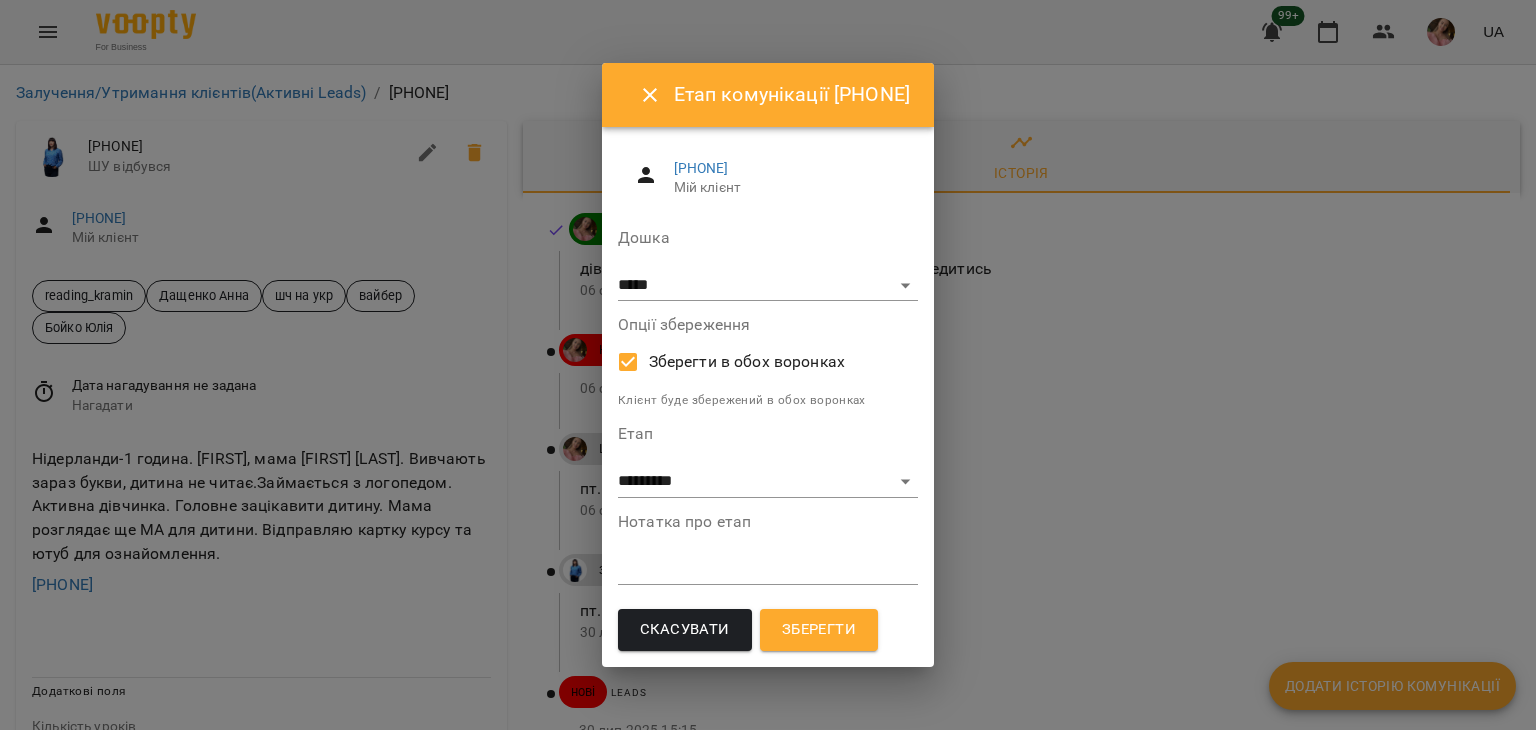 click on "Нотатка про етап *" at bounding box center [768, 554] 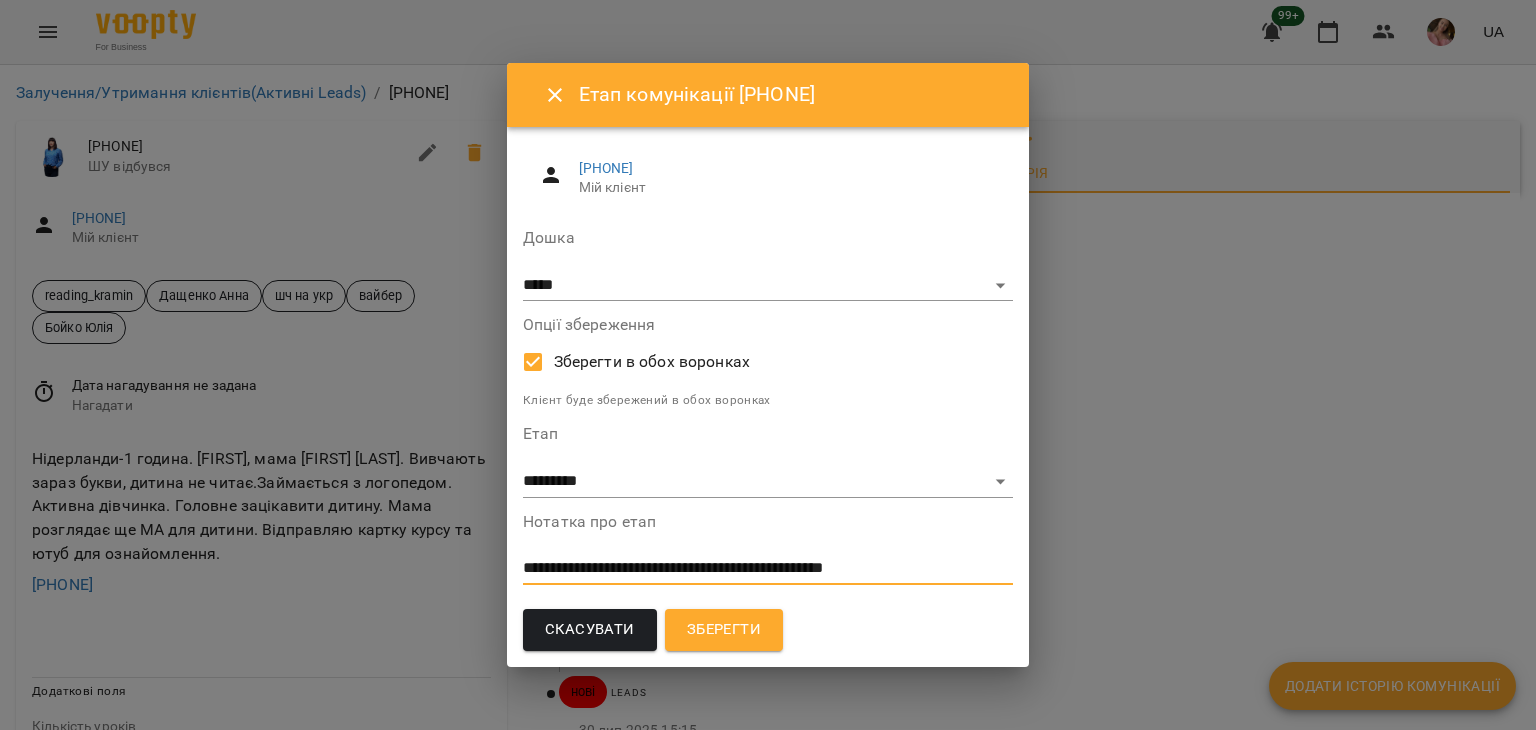 type on "**********" 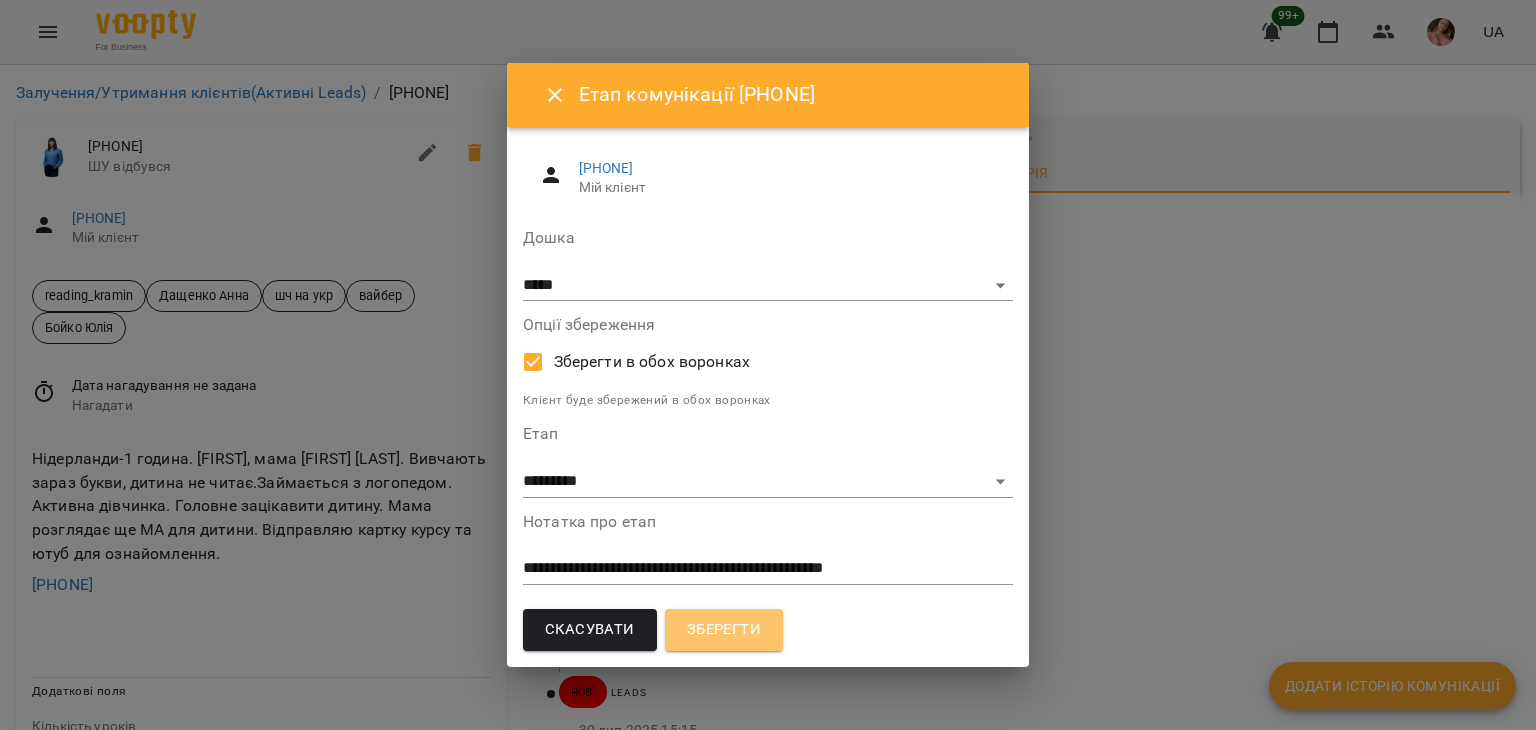 click on "Зберегти" at bounding box center [724, 630] 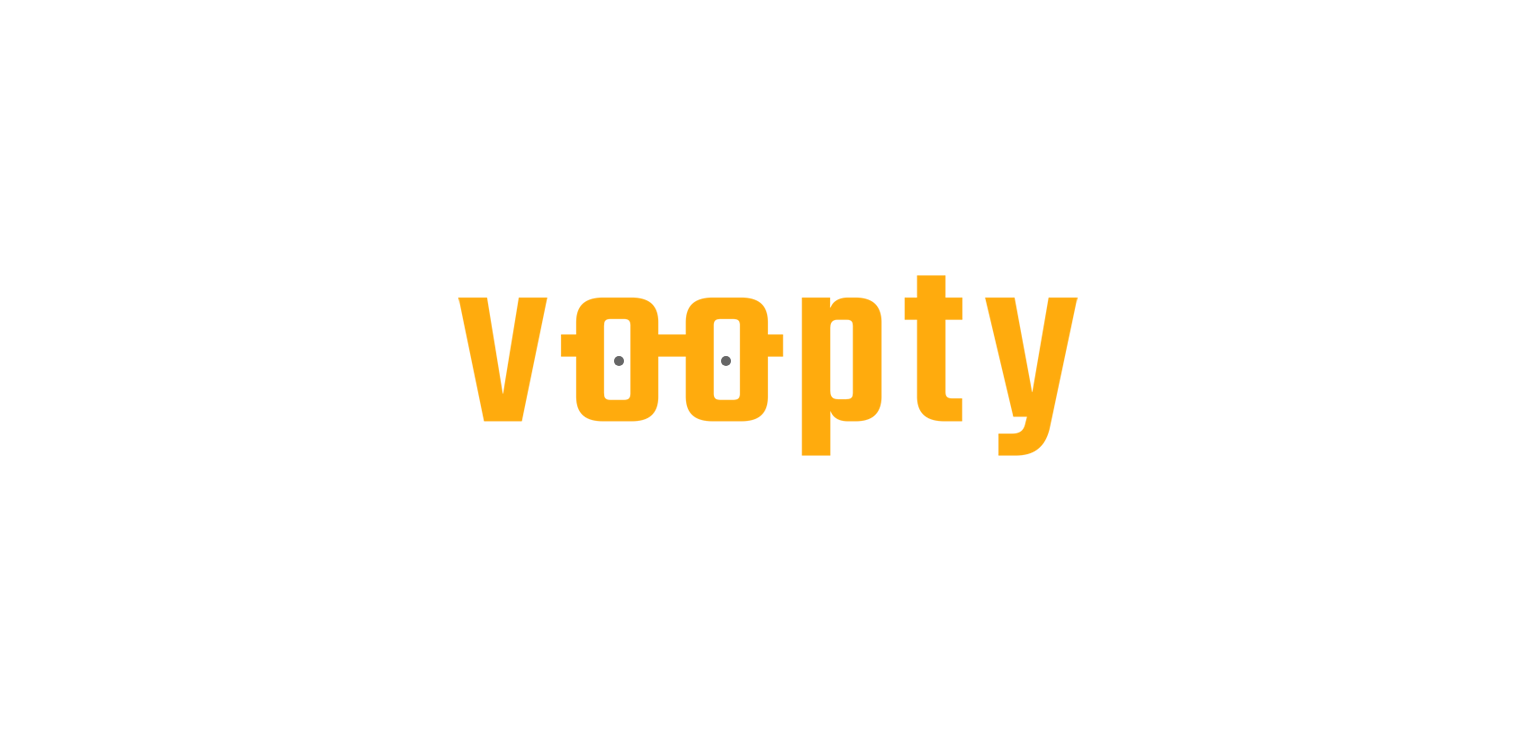 scroll, scrollTop: 0, scrollLeft: 0, axis: both 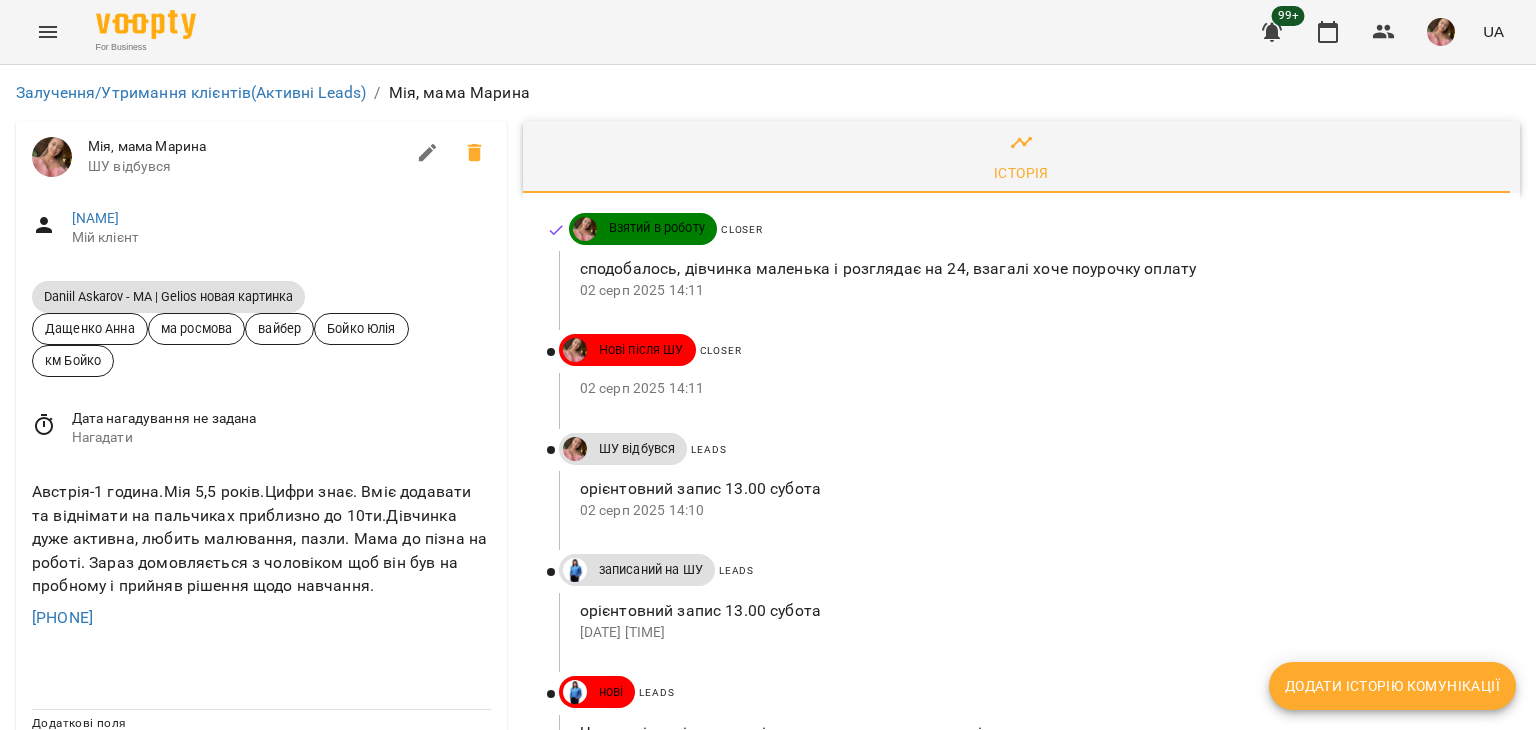 click on "Додати історію комунікації" at bounding box center (1392, 686) 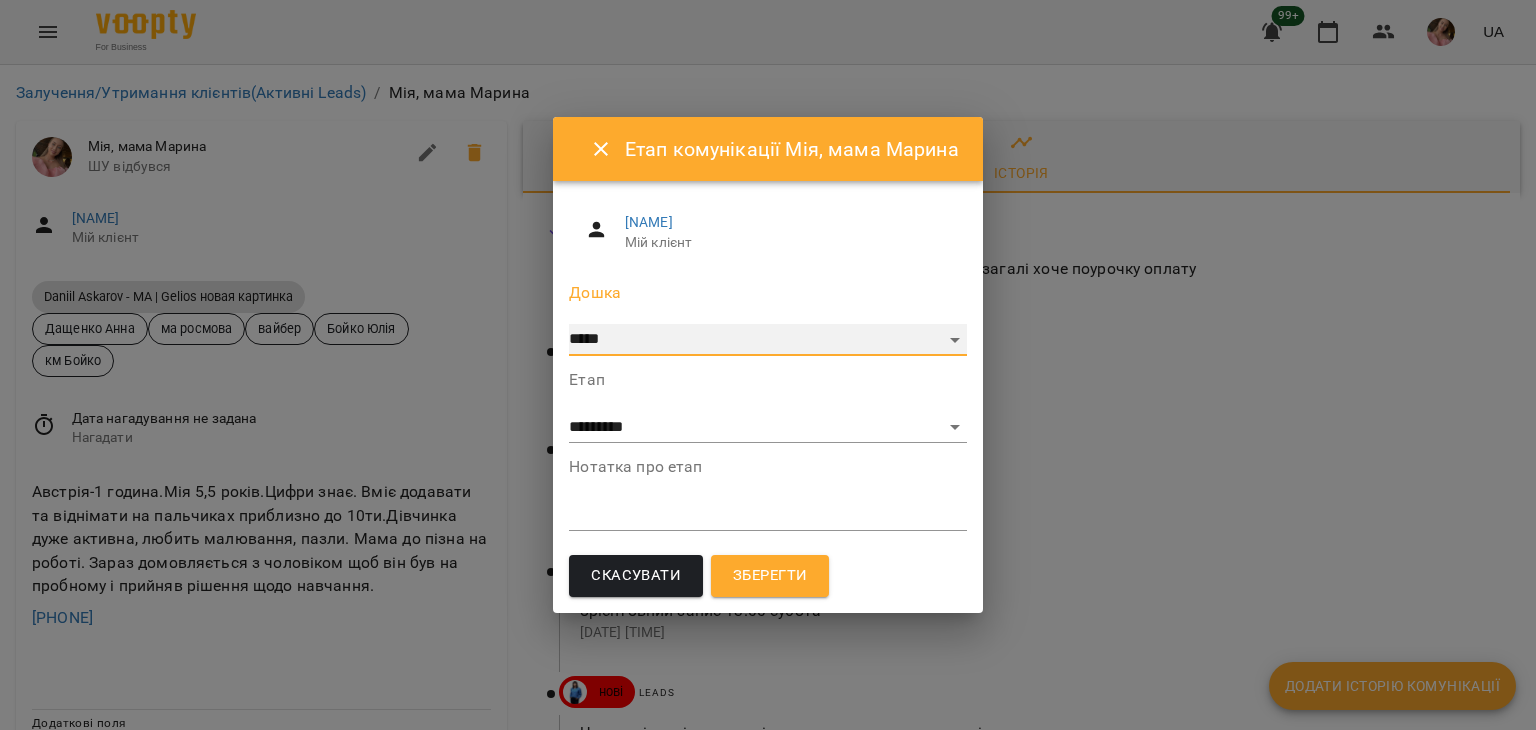 click on "***** ******** ****** ********" at bounding box center (767, 340) 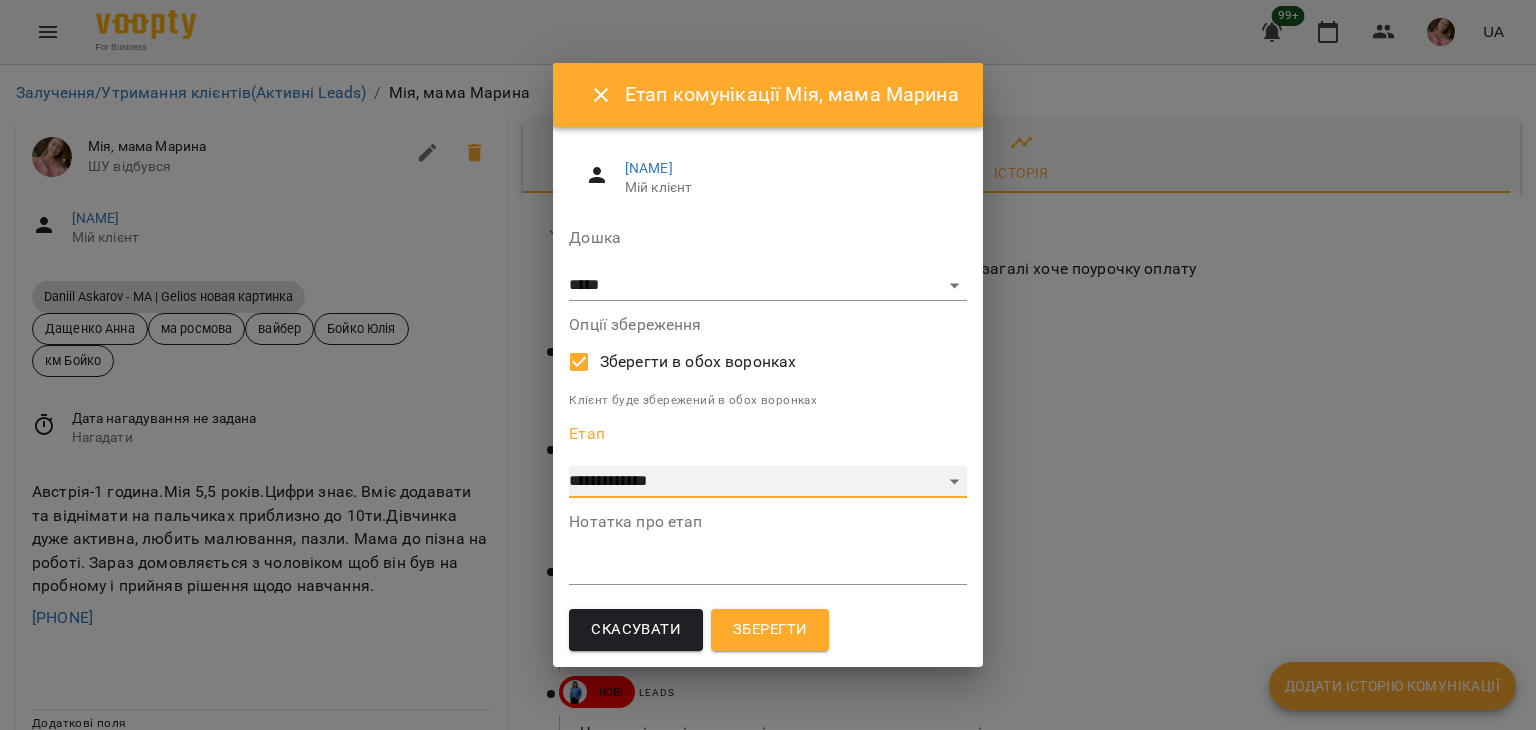 click on "**********" at bounding box center [767, 482] 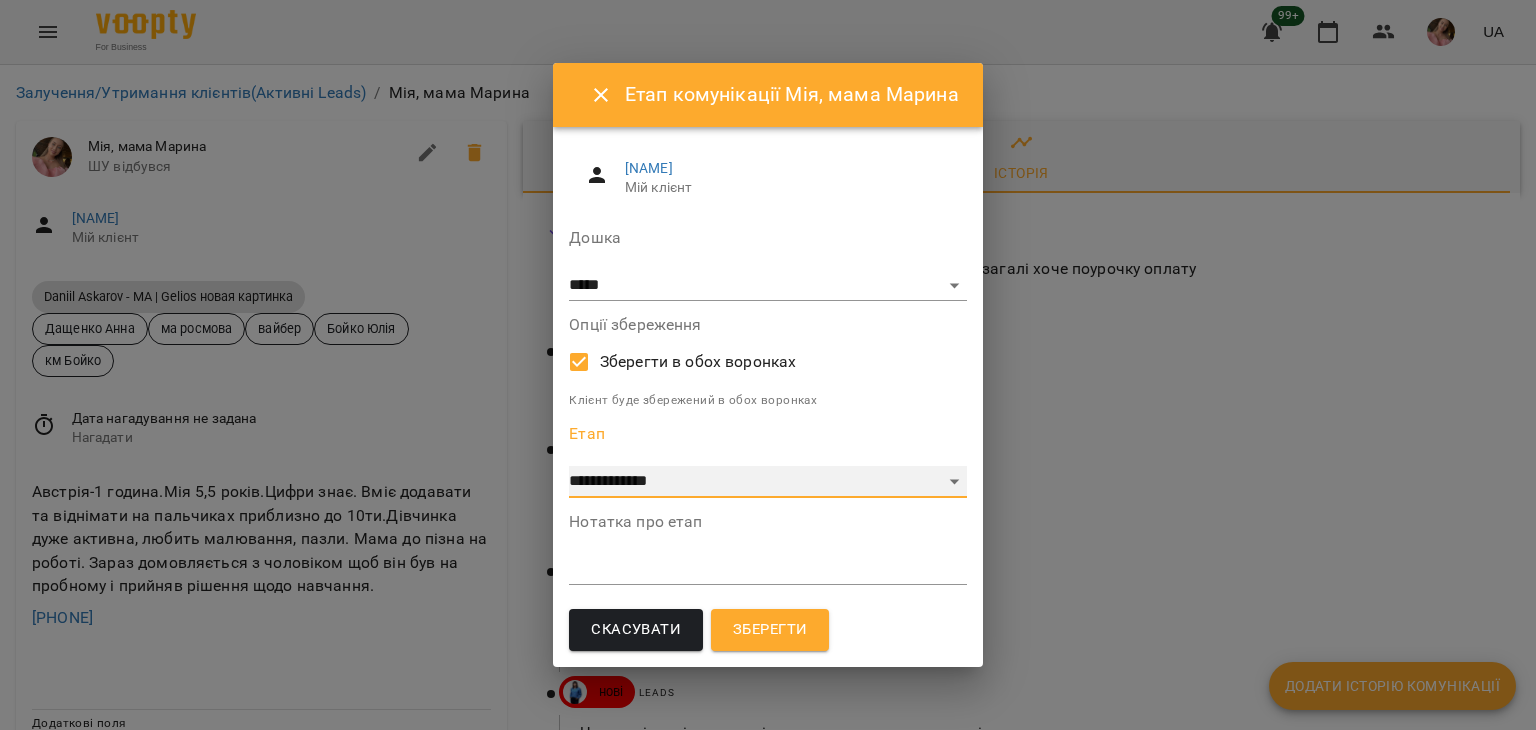 select on "**" 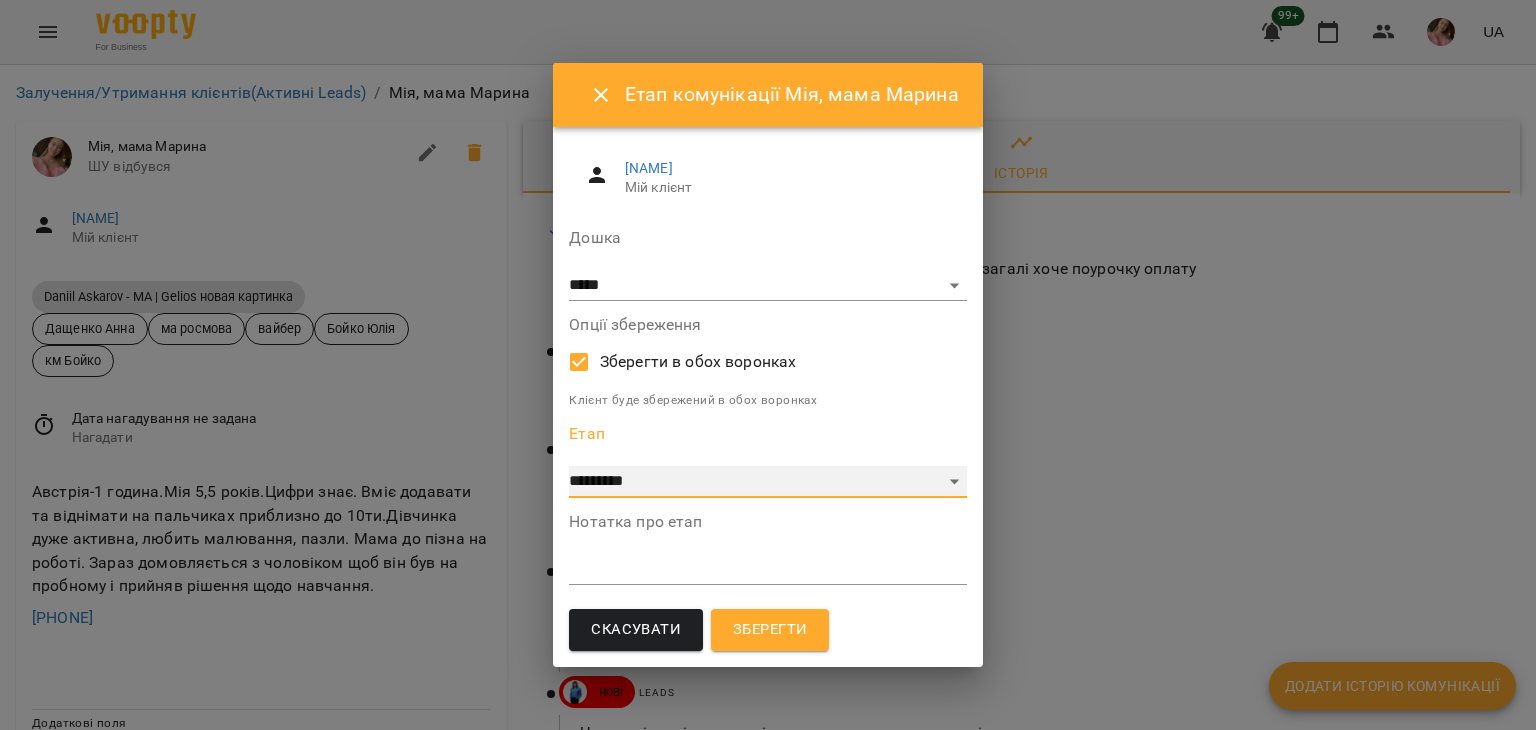 click on "**********" at bounding box center [767, 482] 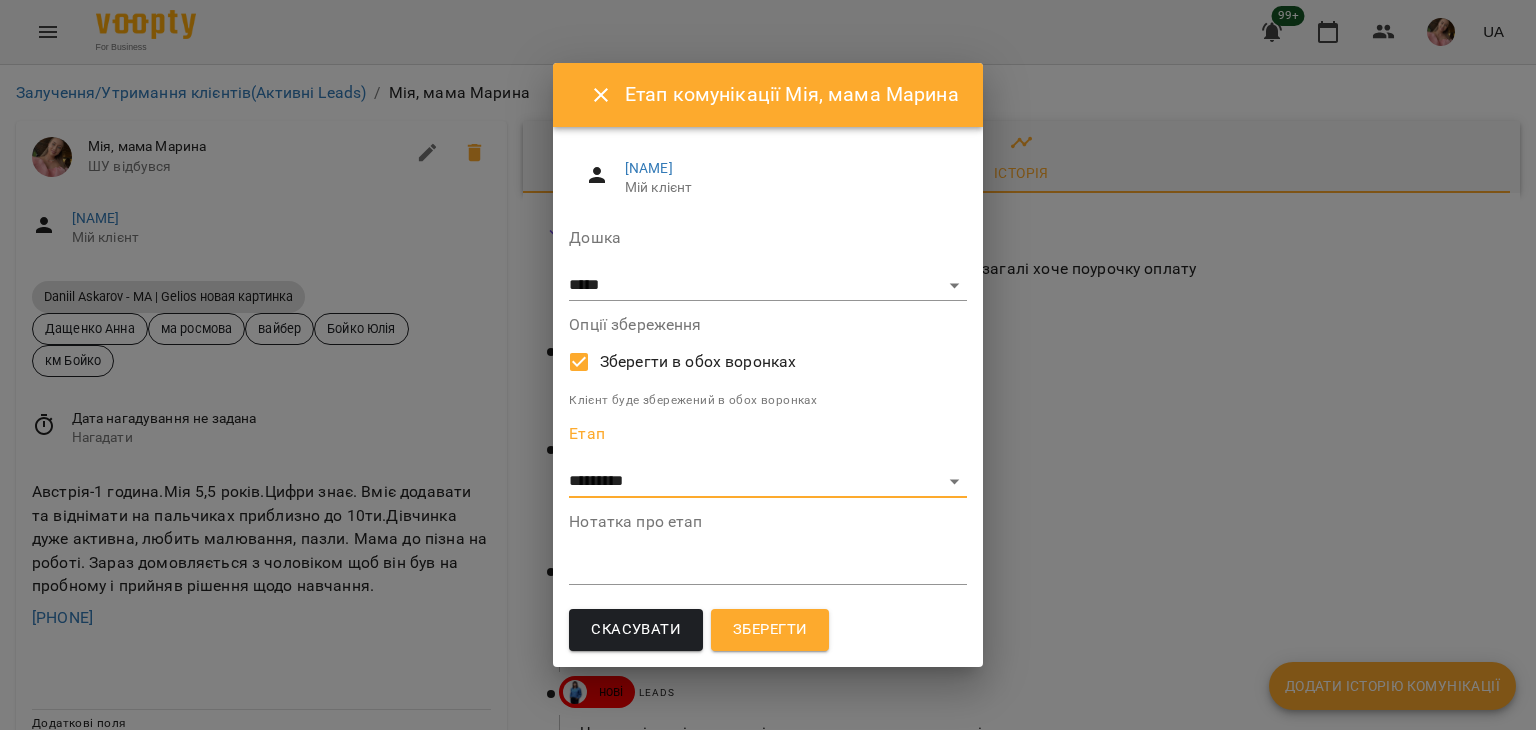 click at bounding box center (767, 568) 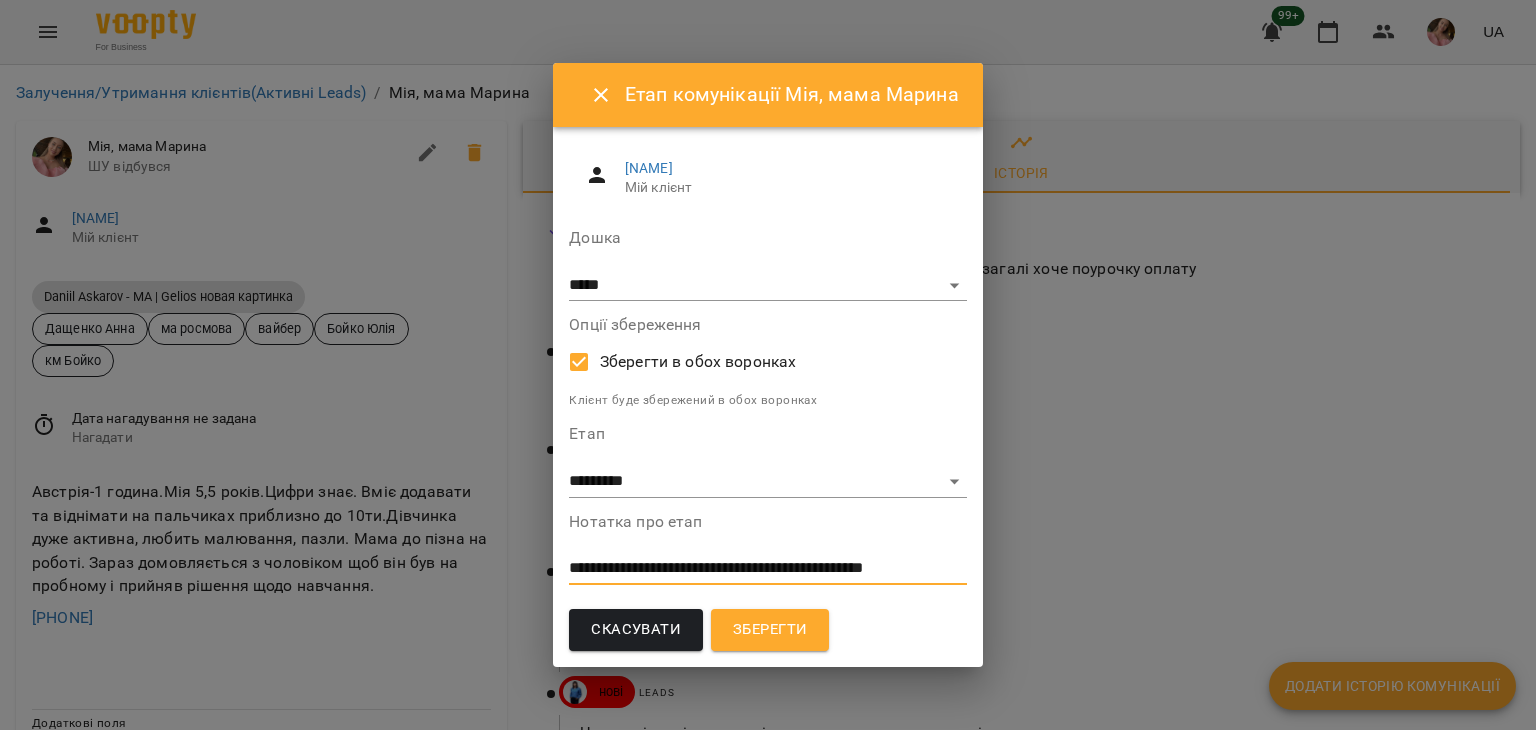 scroll, scrollTop: 0, scrollLeft: 0, axis: both 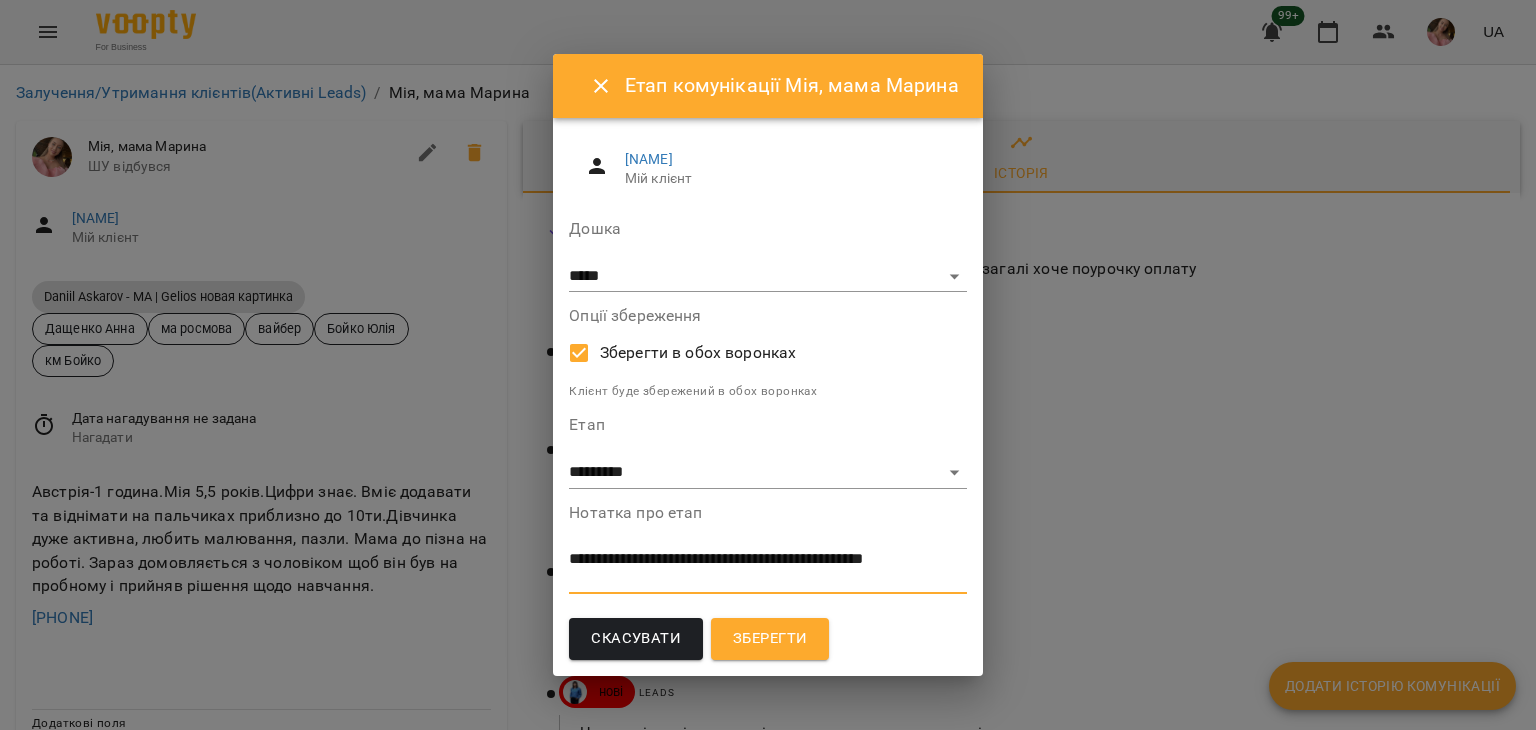 type on "**********" 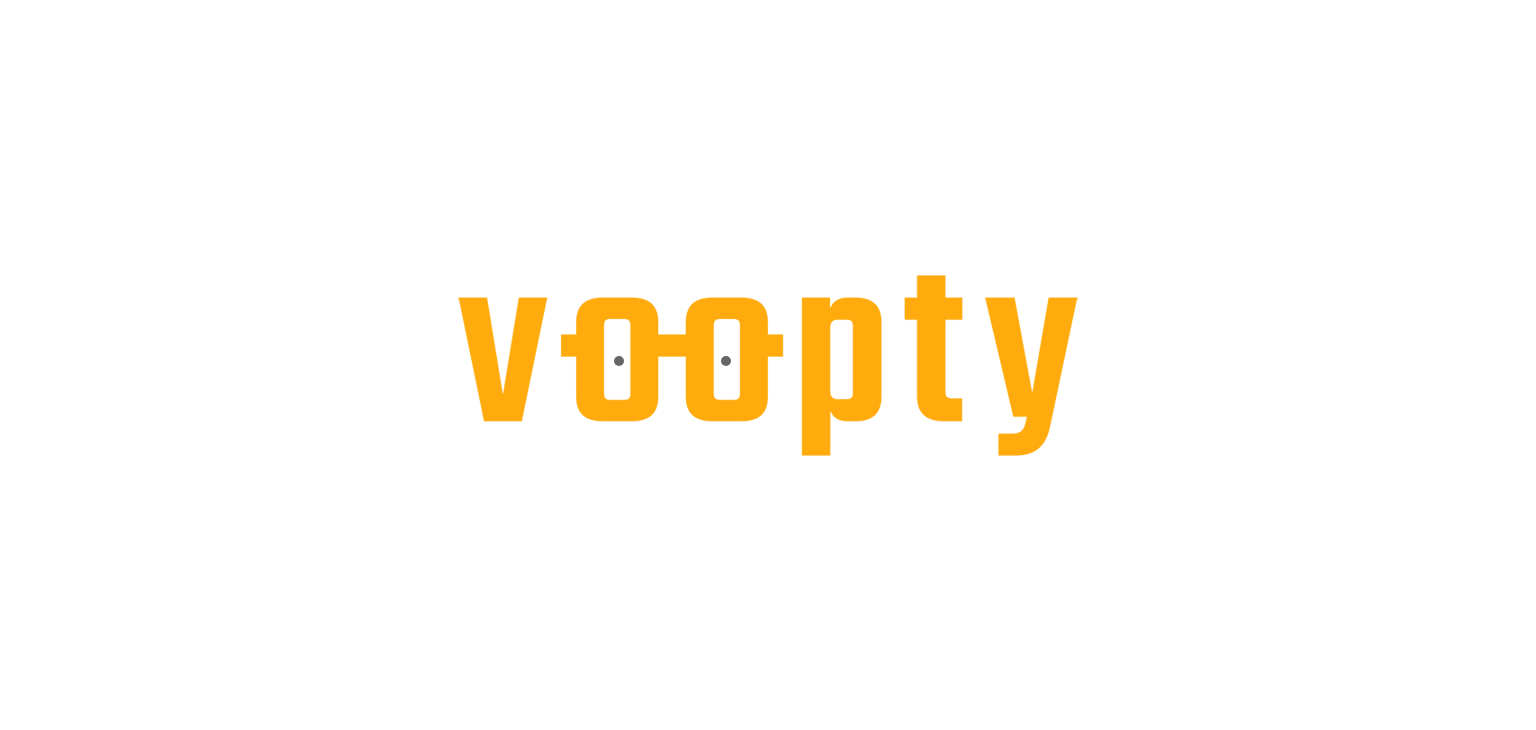 scroll, scrollTop: 0, scrollLeft: 0, axis: both 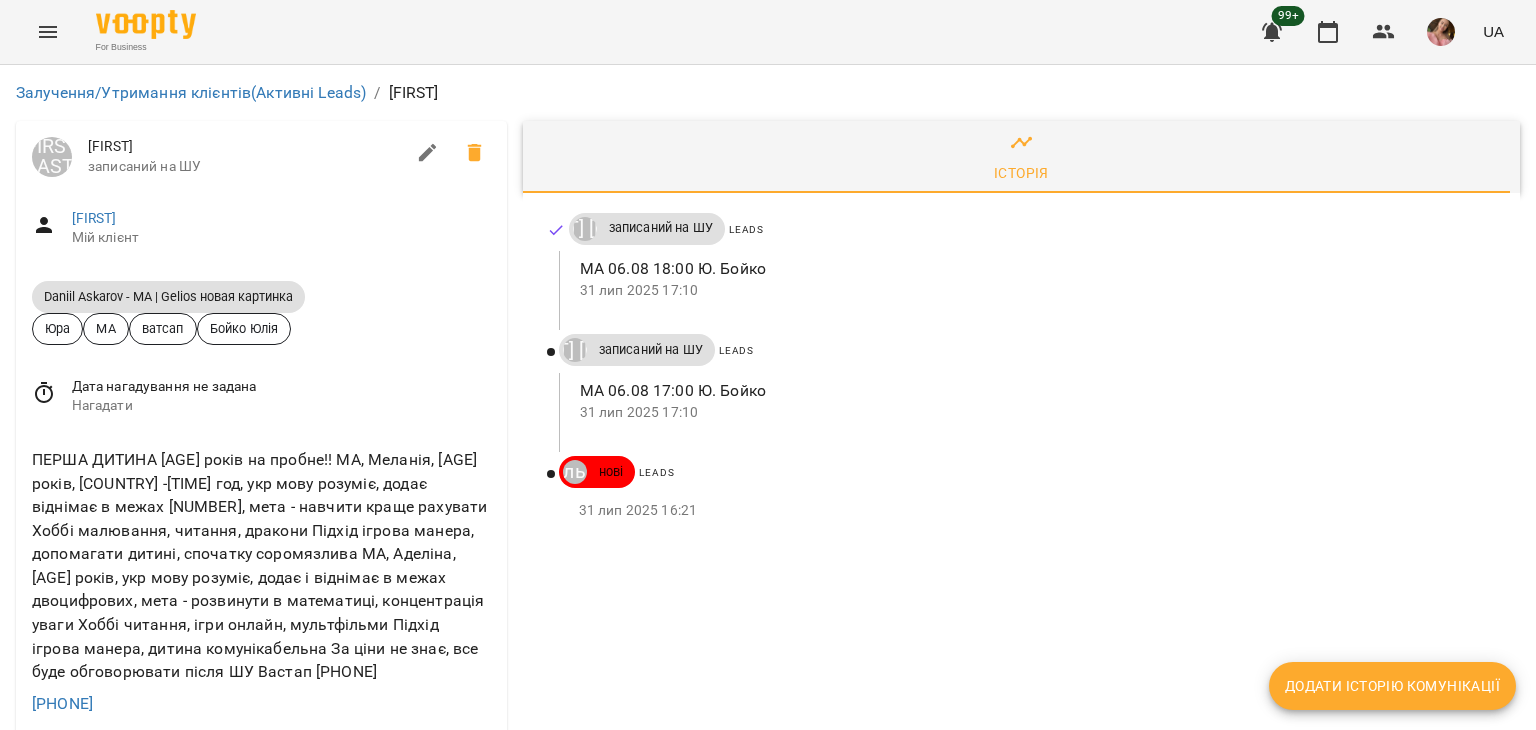 drag, startPoint x: 148, startPoint y: 608, endPoint x: 3, endPoint y: 629, distance: 146.5128 